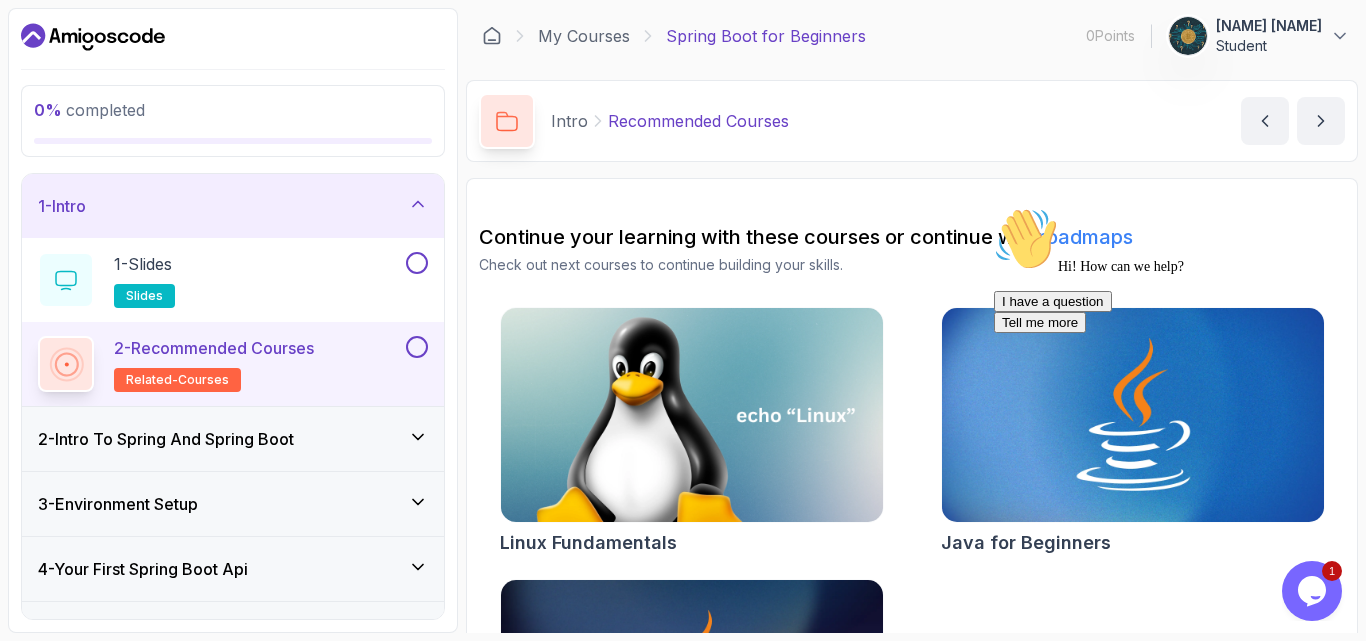 scroll, scrollTop: 0, scrollLeft: 0, axis: both 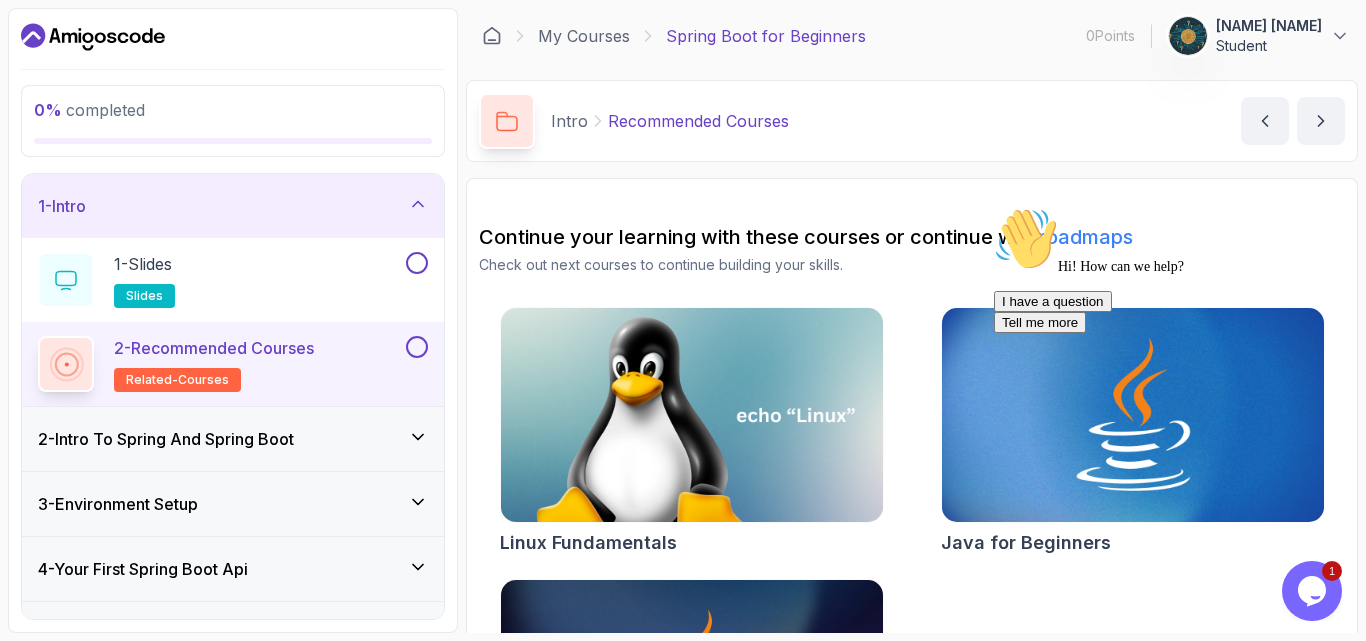 click on "Hi! How can we help? I have a question Tell me more" at bounding box center (1174, 270) 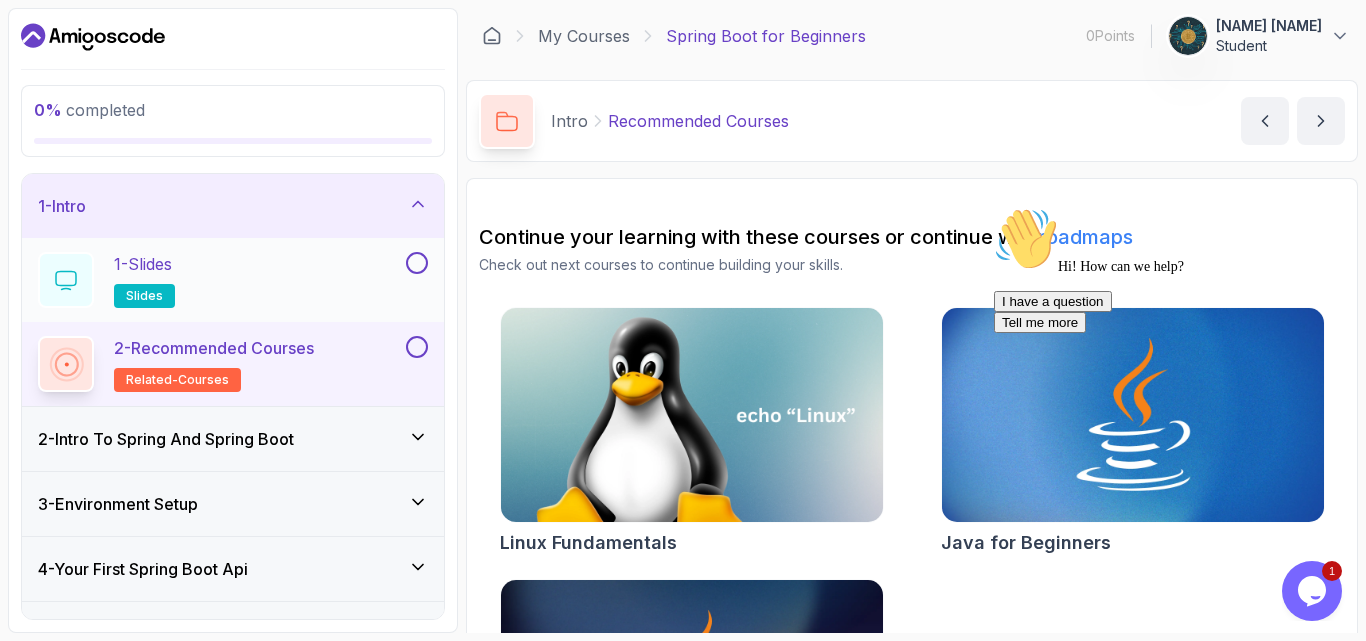 click at bounding box center (66, 280) 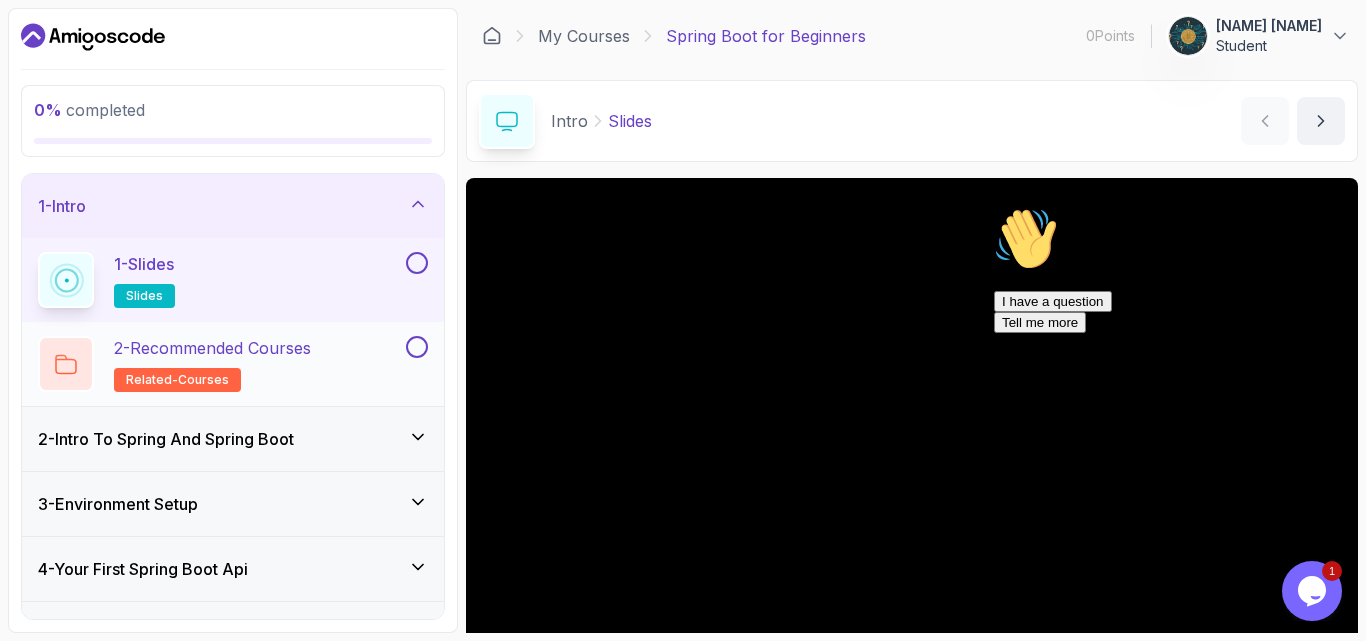 click on "2  -  Recommended Courses related-courses" at bounding box center (220, 364) 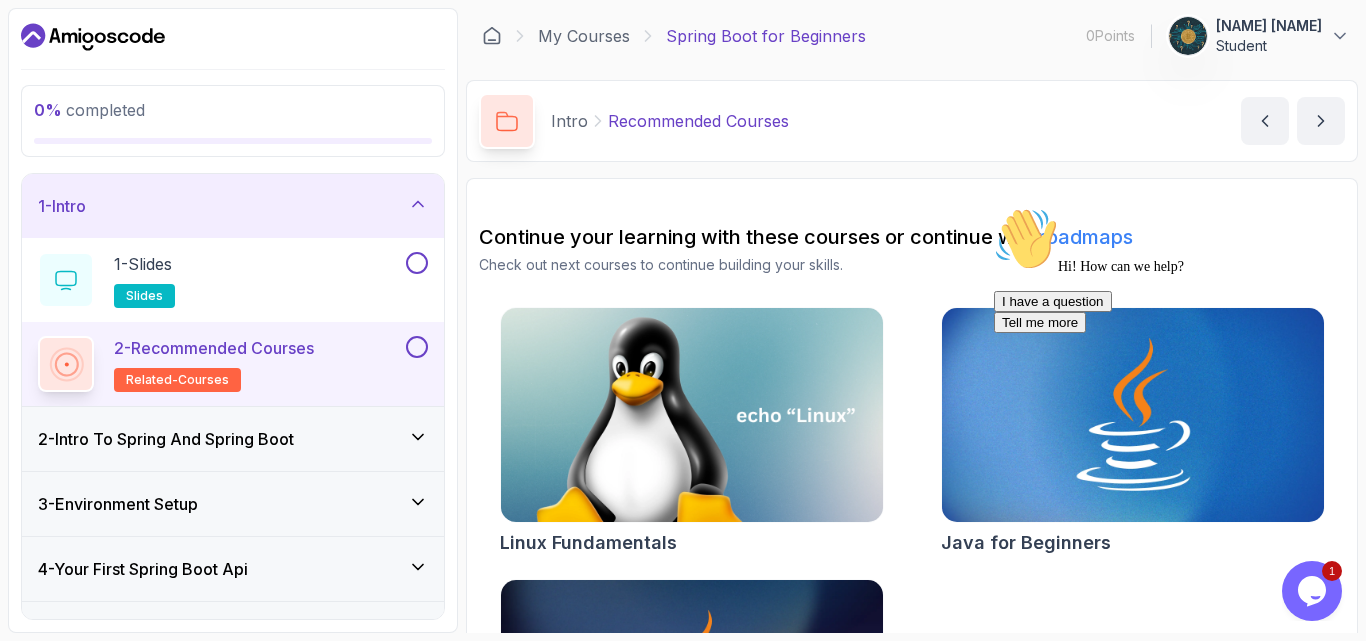 click at bounding box center (994, 207) 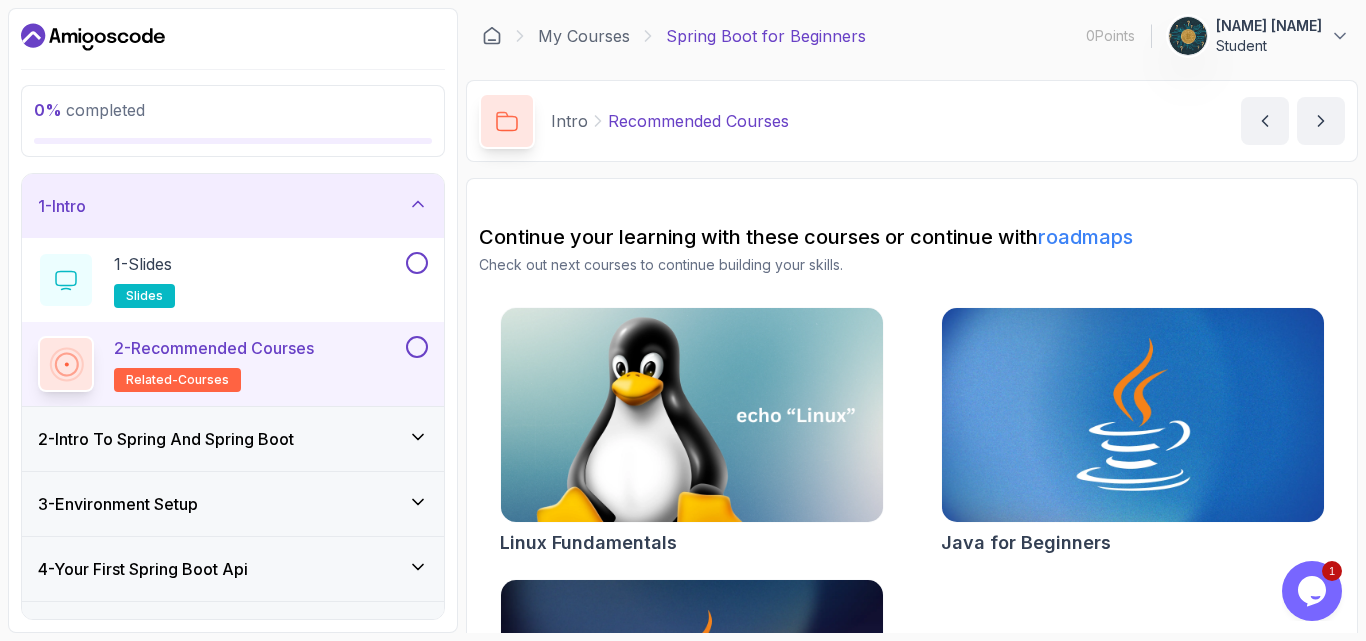 click on "Continue your learning with these courses or continue with  roadmaps" at bounding box center (912, 237) 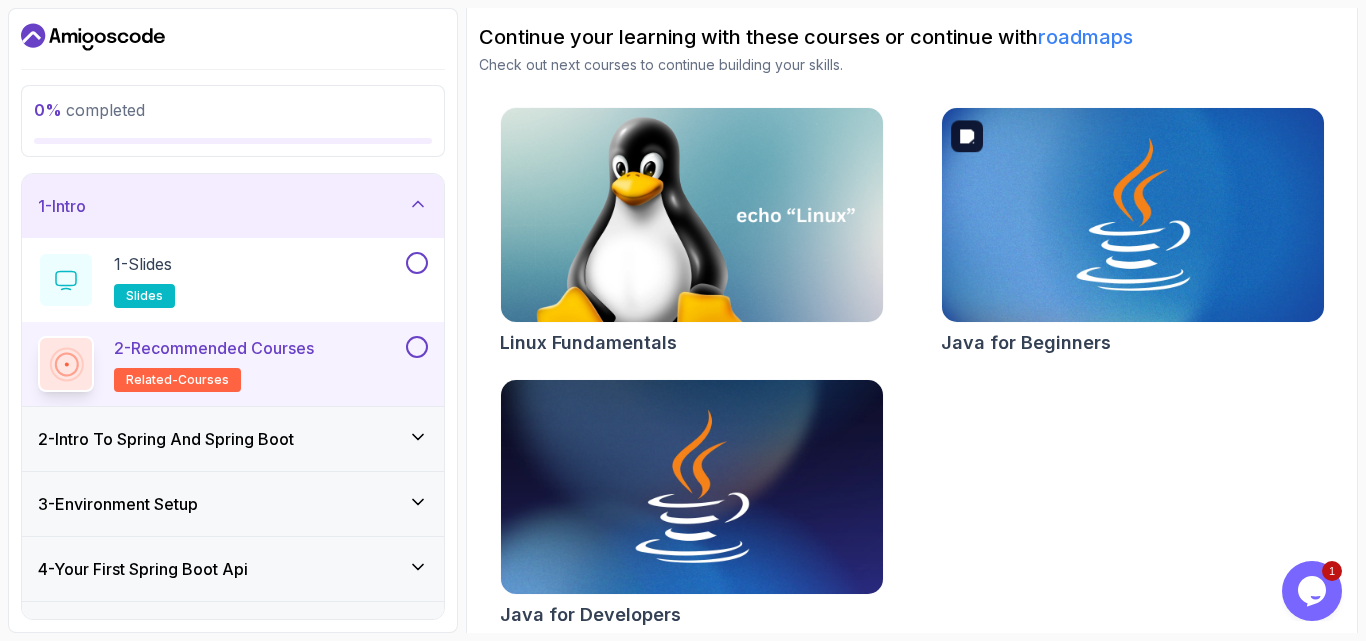 scroll, scrollTop: 215, scrollLeft: 0, axis: vertical 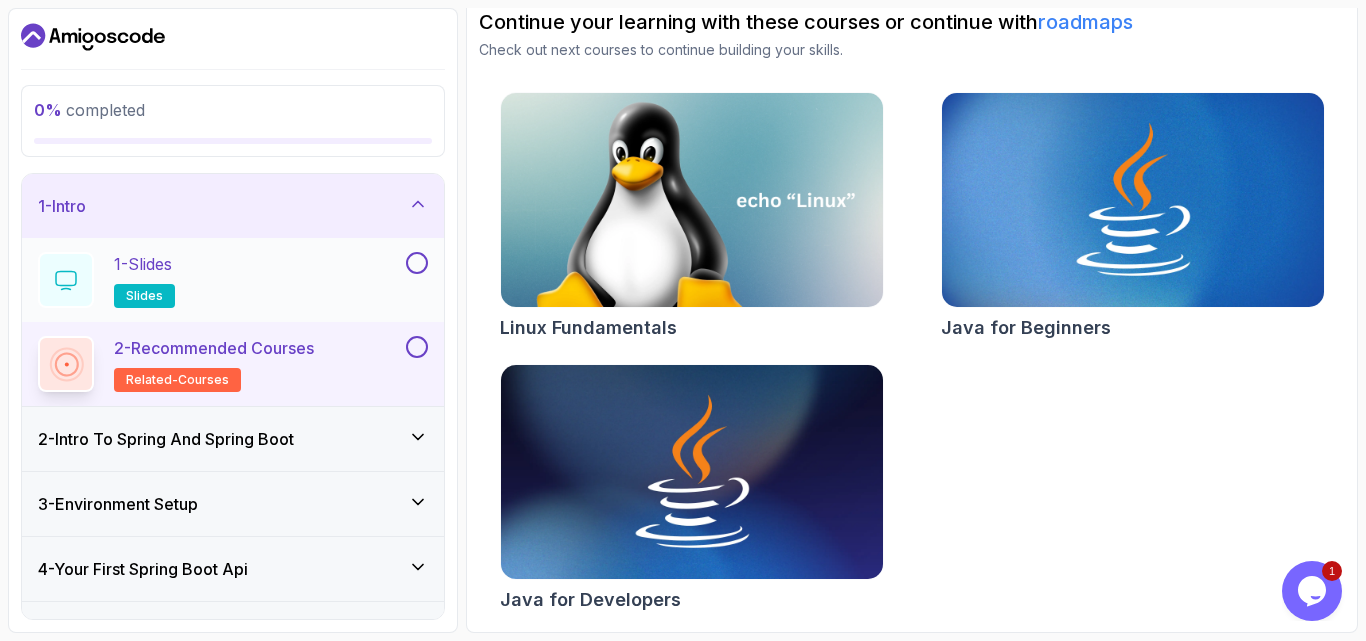 click on "1  -  Slides slides" at bounding box center (220, 280) 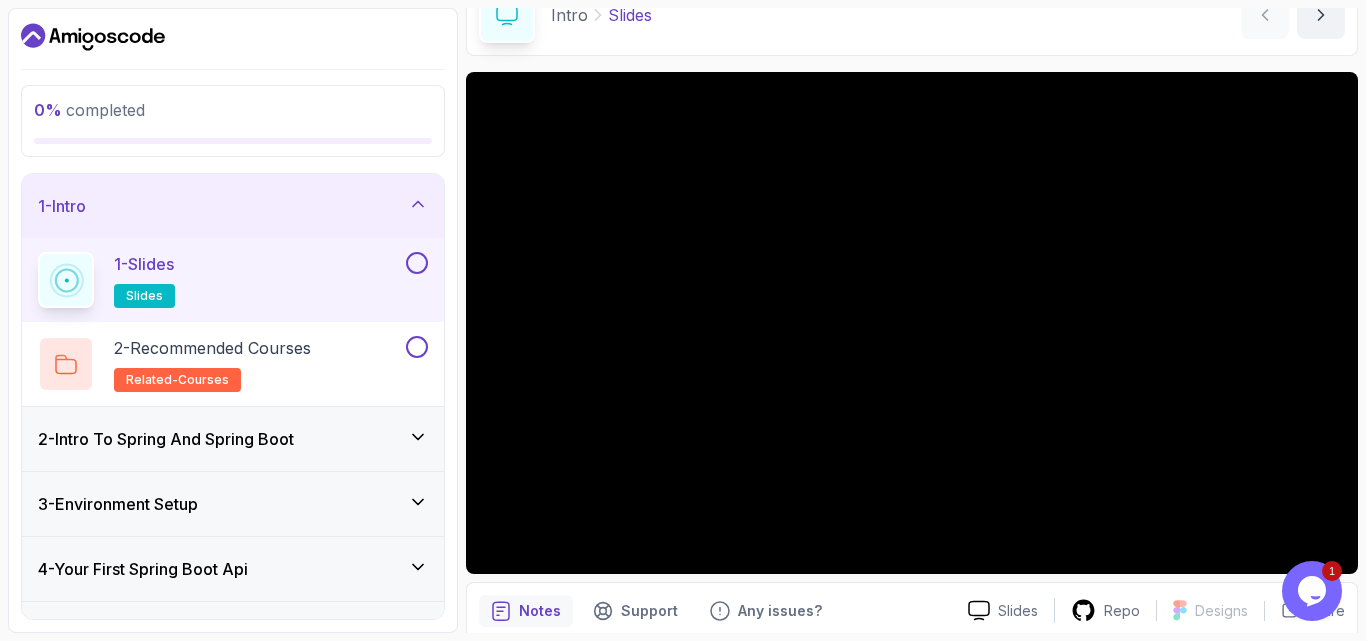 scroll, scrollTop: 186, scrollLeft: 0, axis: vertical 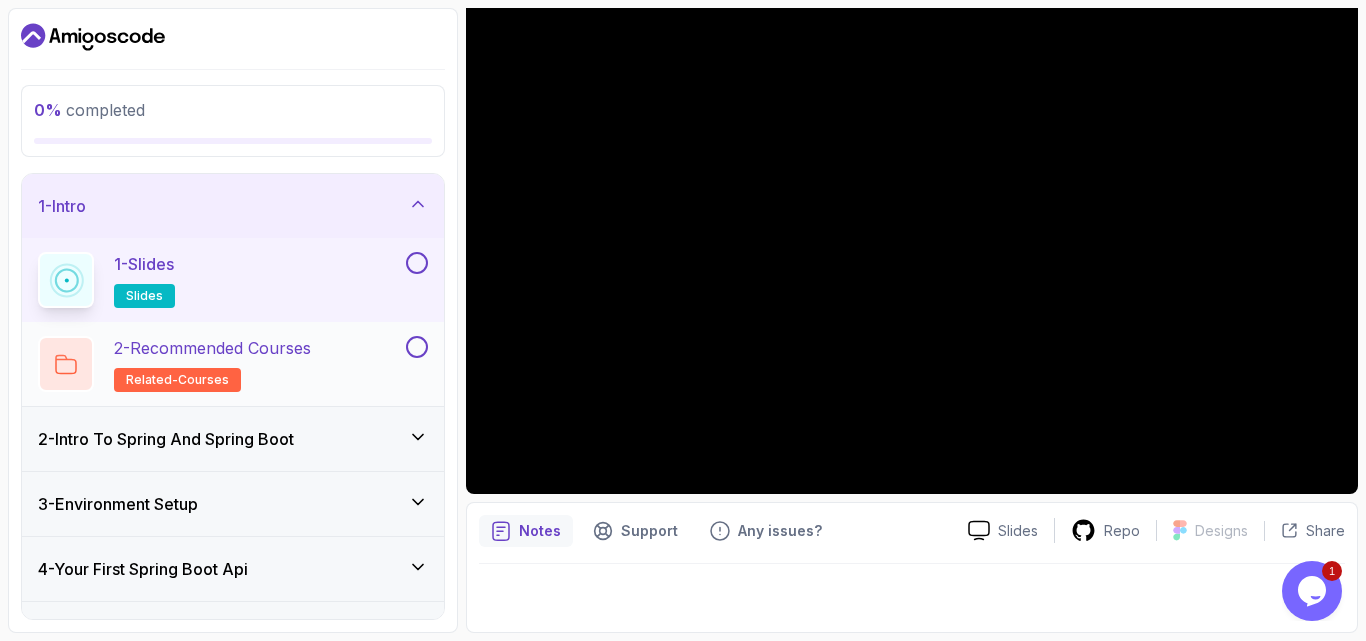 click on "2  -  Recommended Courses" at bounding box center (212, 348) 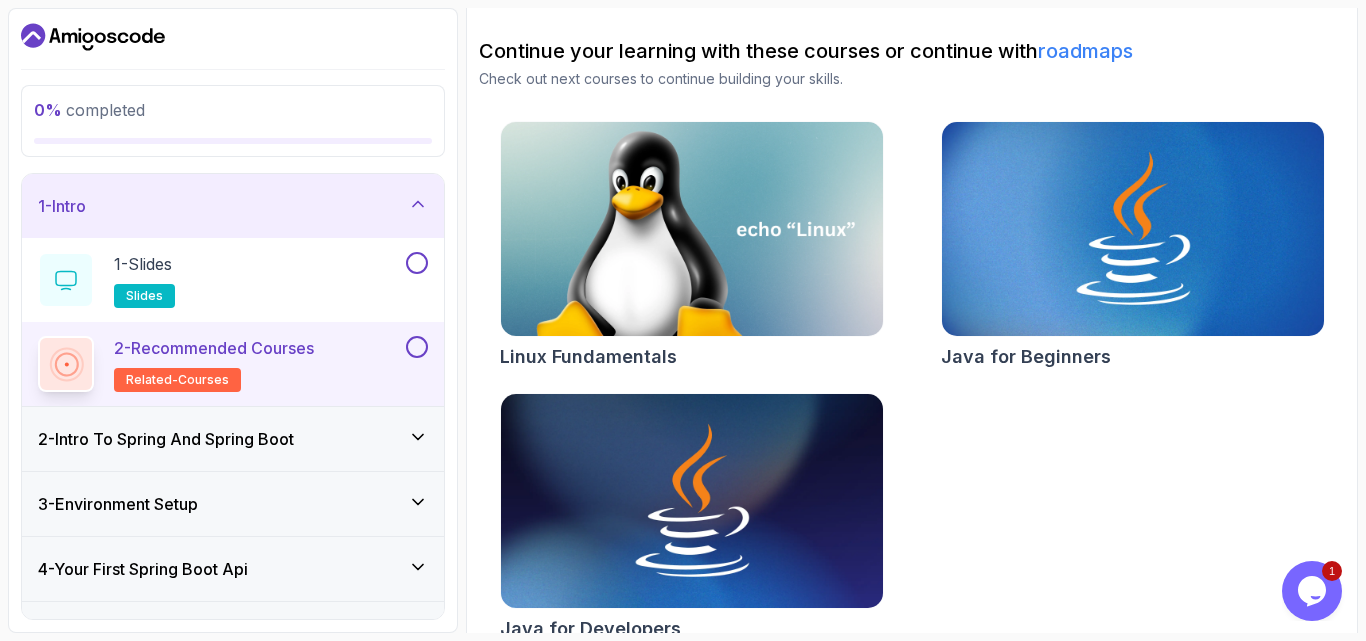 click on "2  -  Intro To Spring And Spring Boot" at bounding box center [166, 439] 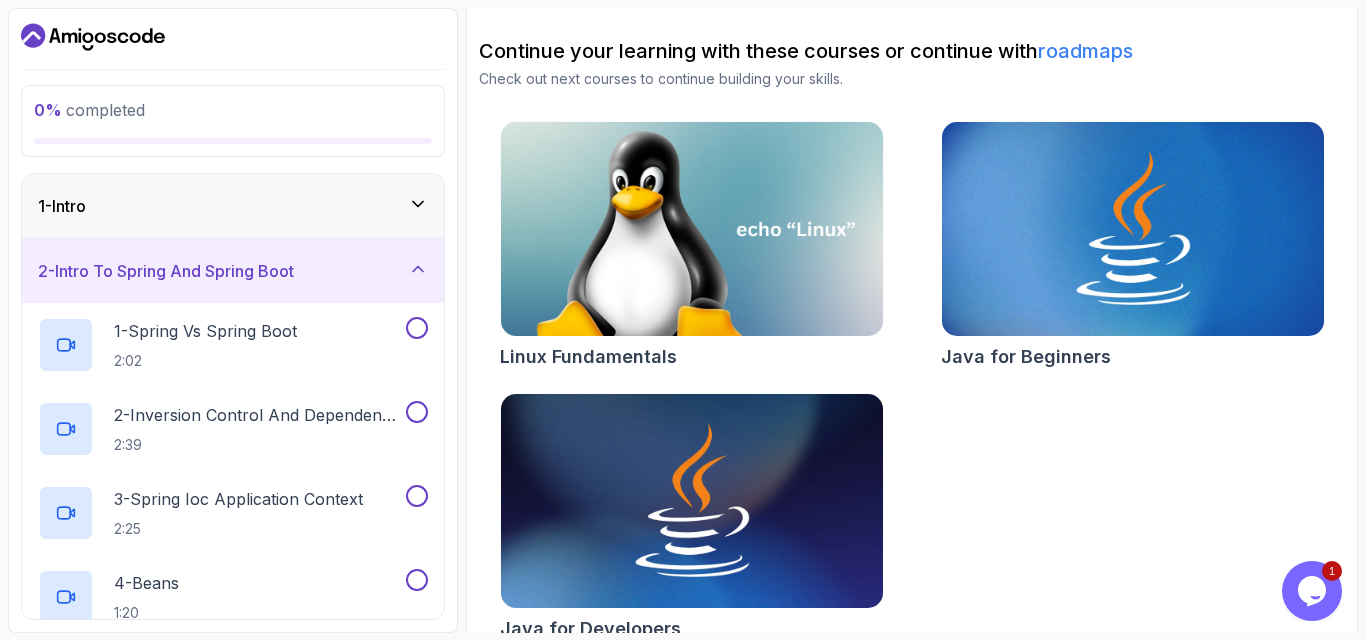 click on "1  -  Intro" at bounding box center (233, 206) 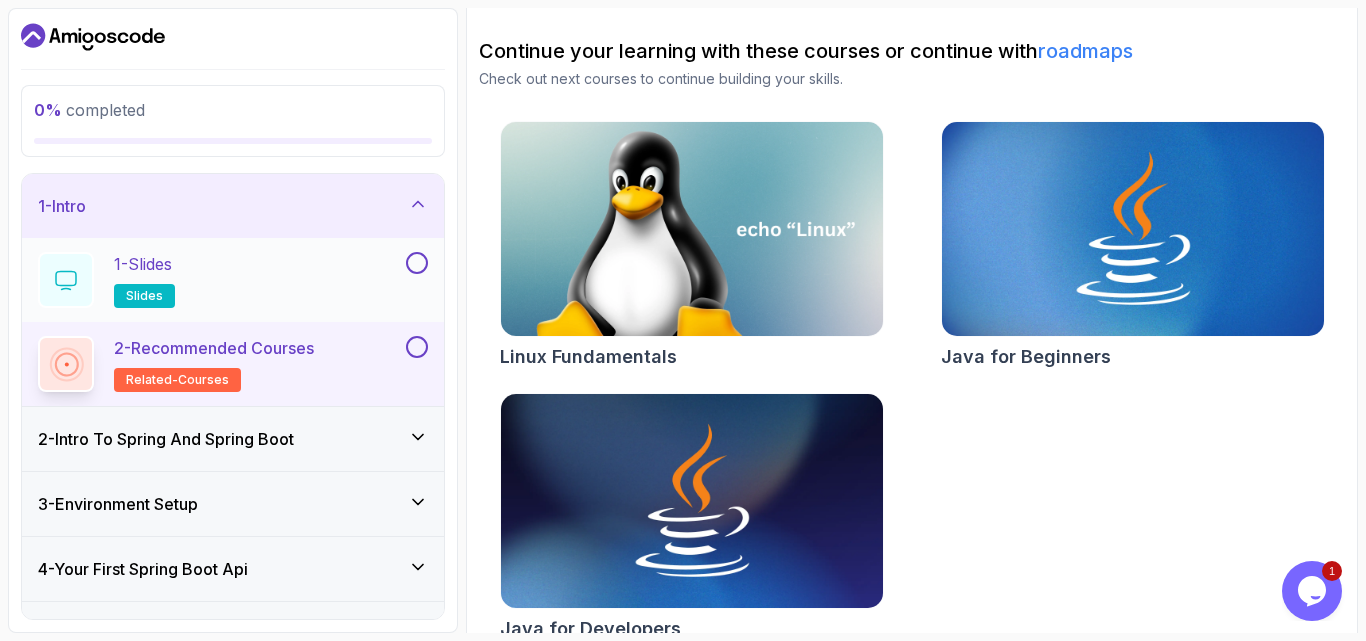 click on "1  -  Slides slides" at bounding box center (220, 280) 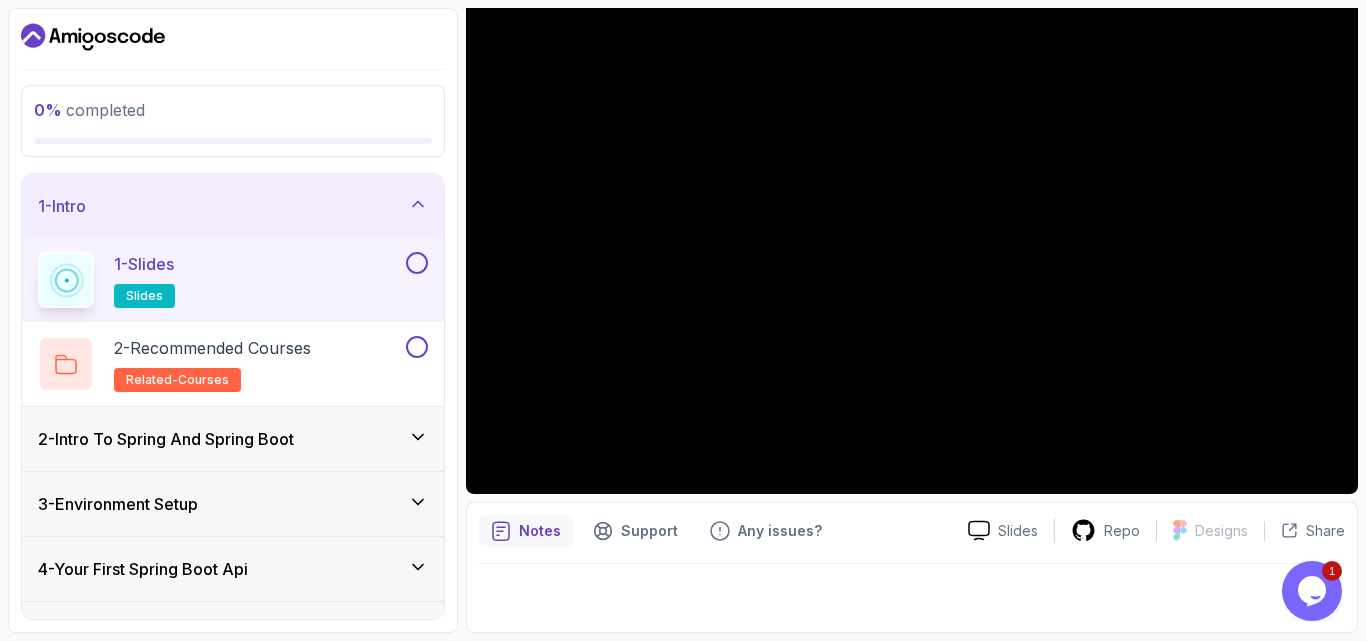 click at bounding box center (417, 263) 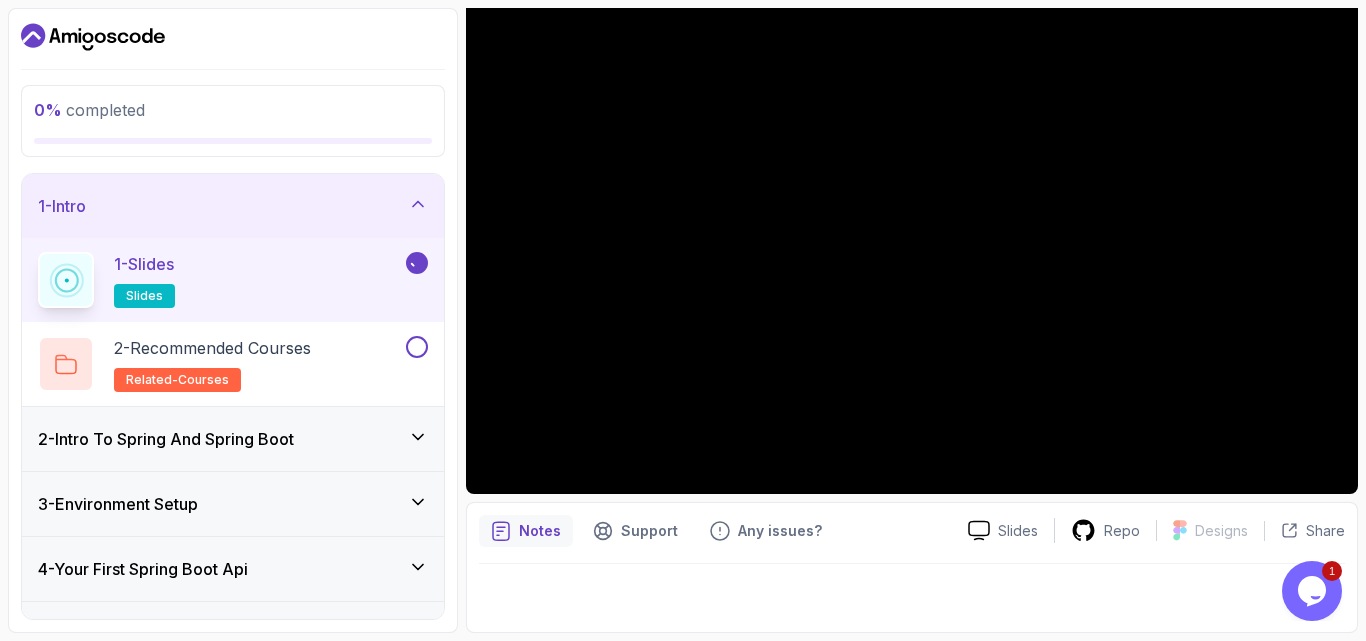 click 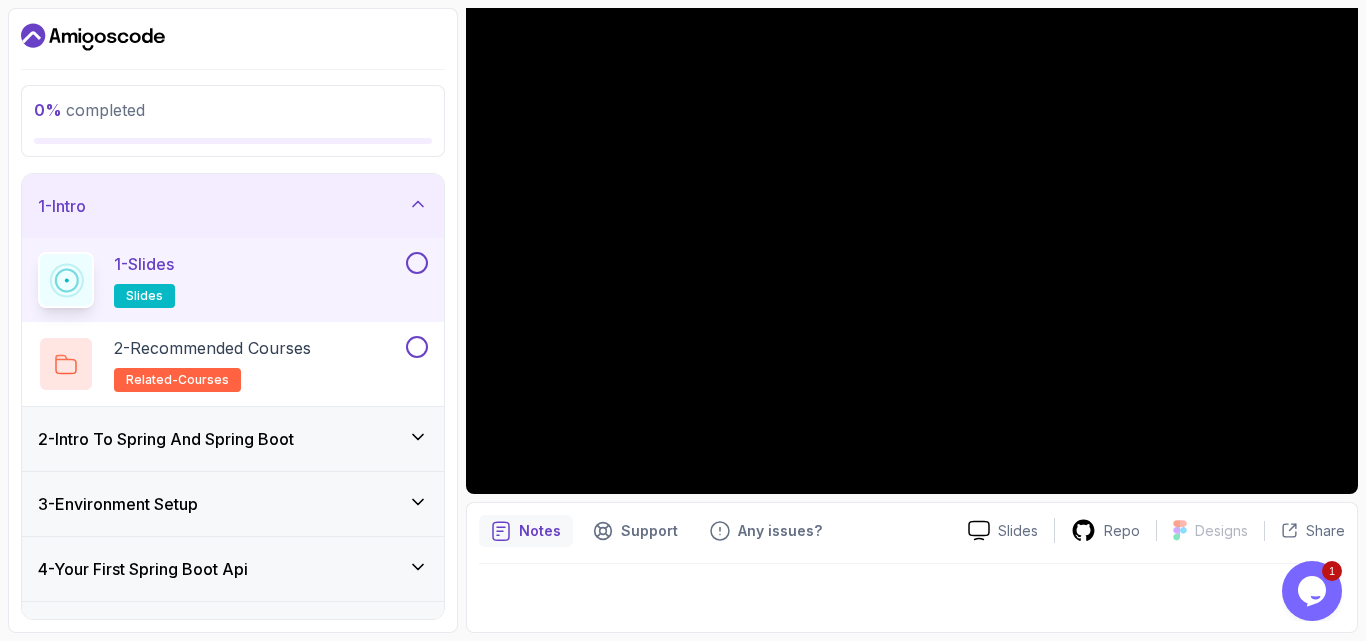click at bounding box center [417, 263] 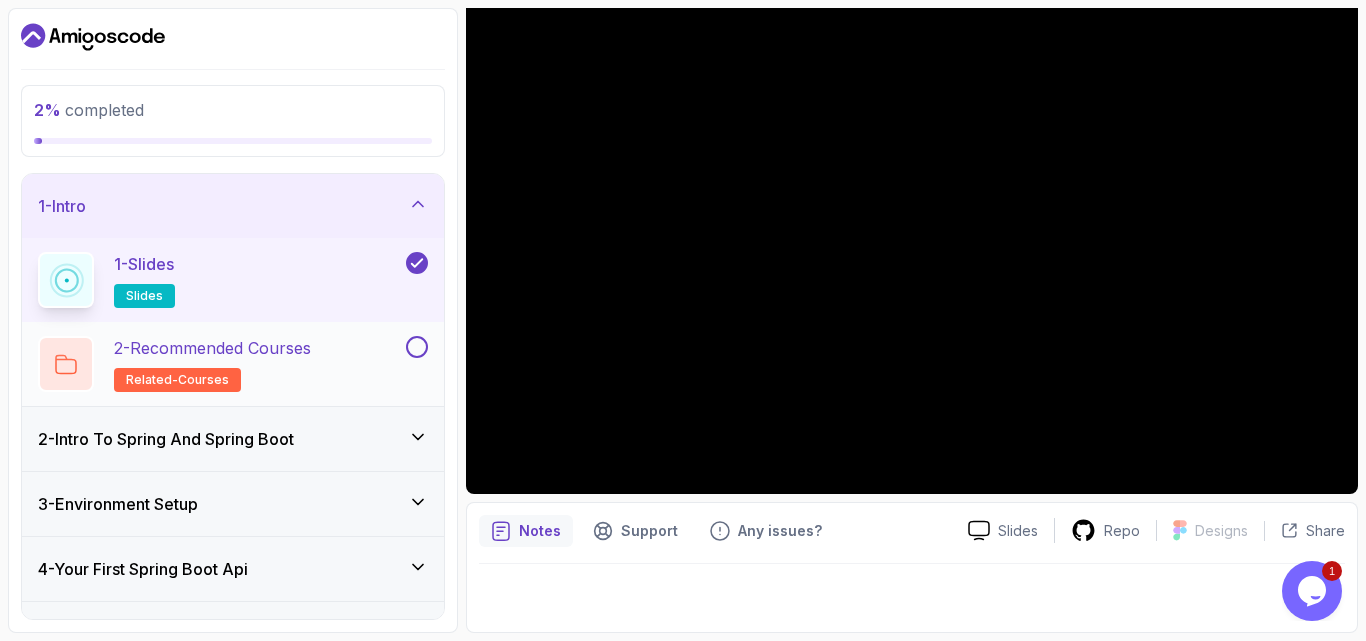 click at bounding box center [417, 347] 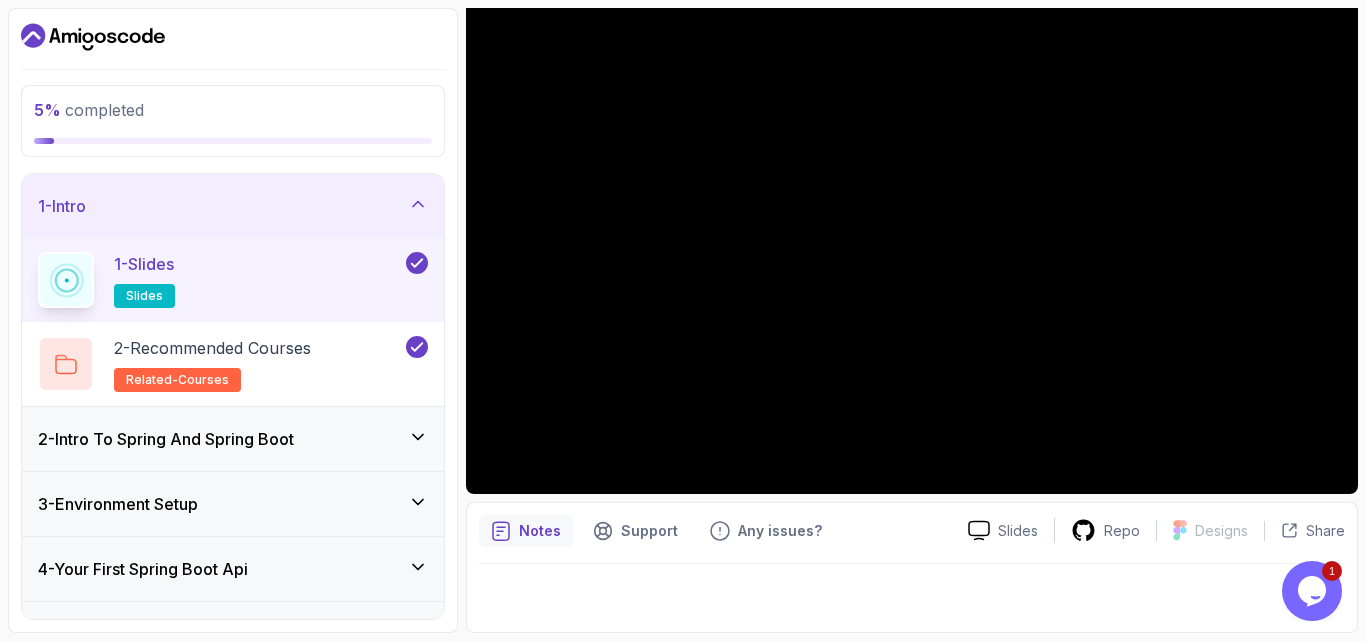 click 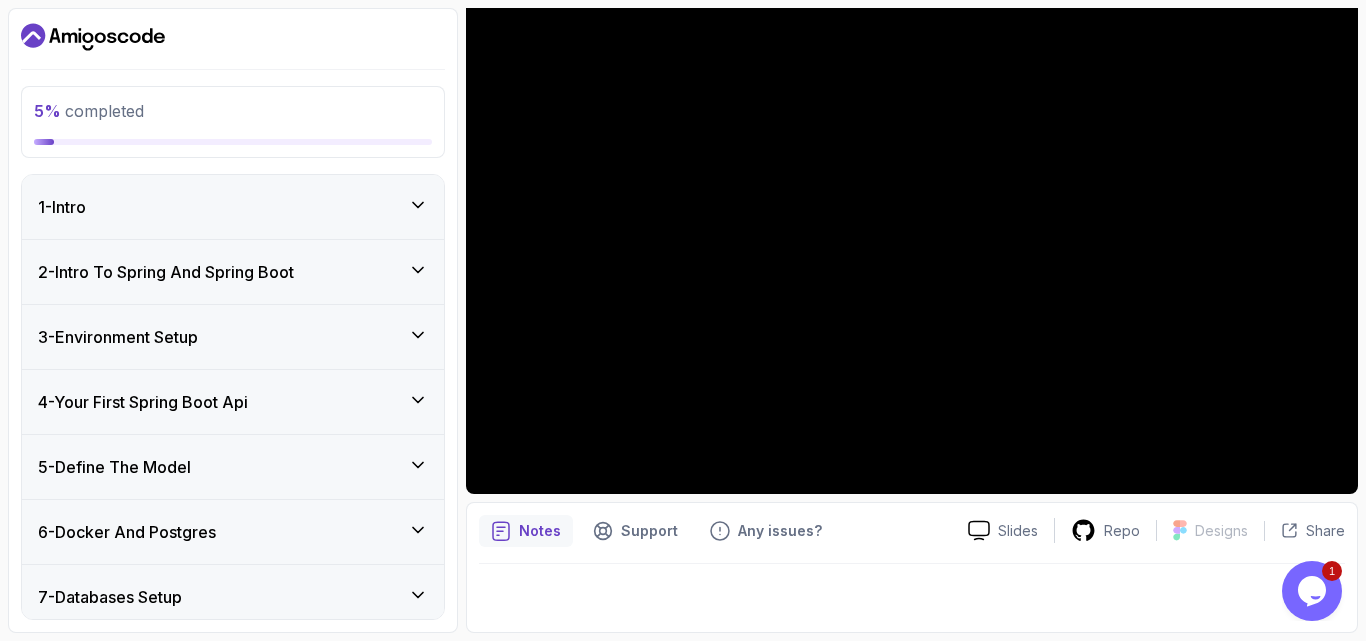 click on "2  -  Intro To Spring And Spring Boot" at bounding box center [233, 272] 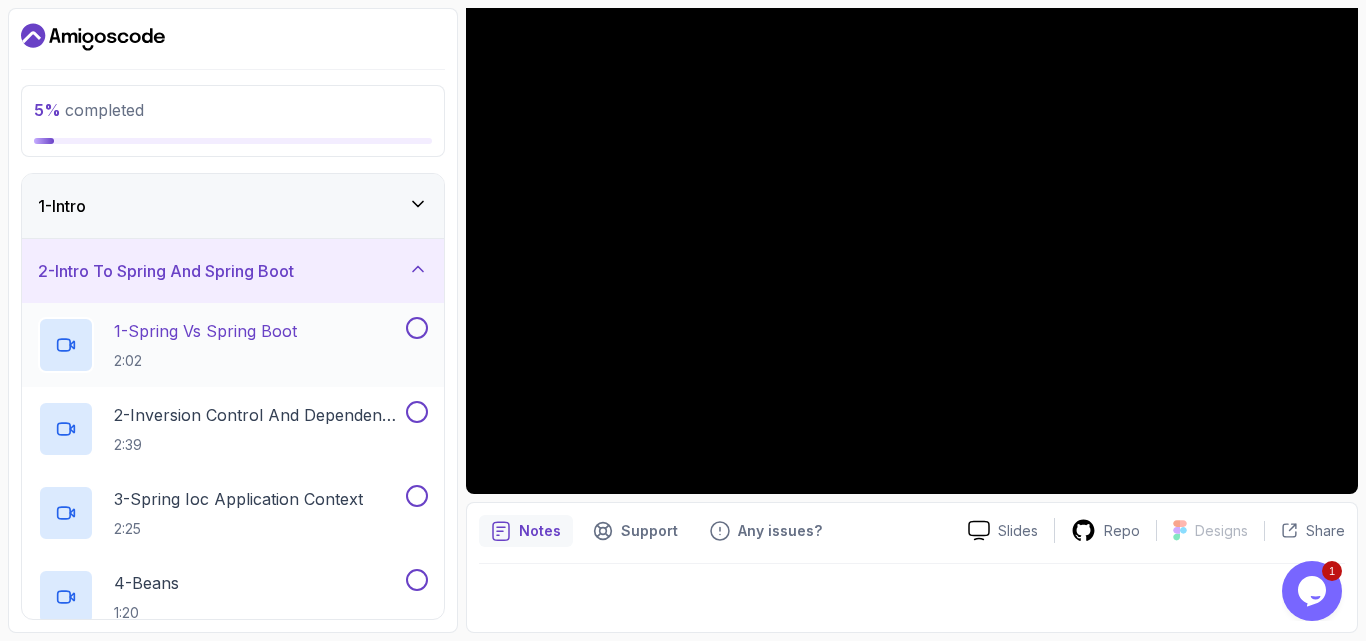 click on "1  -  Spring Vs Spring Boot 2:02" at bounding box center [205, 345] 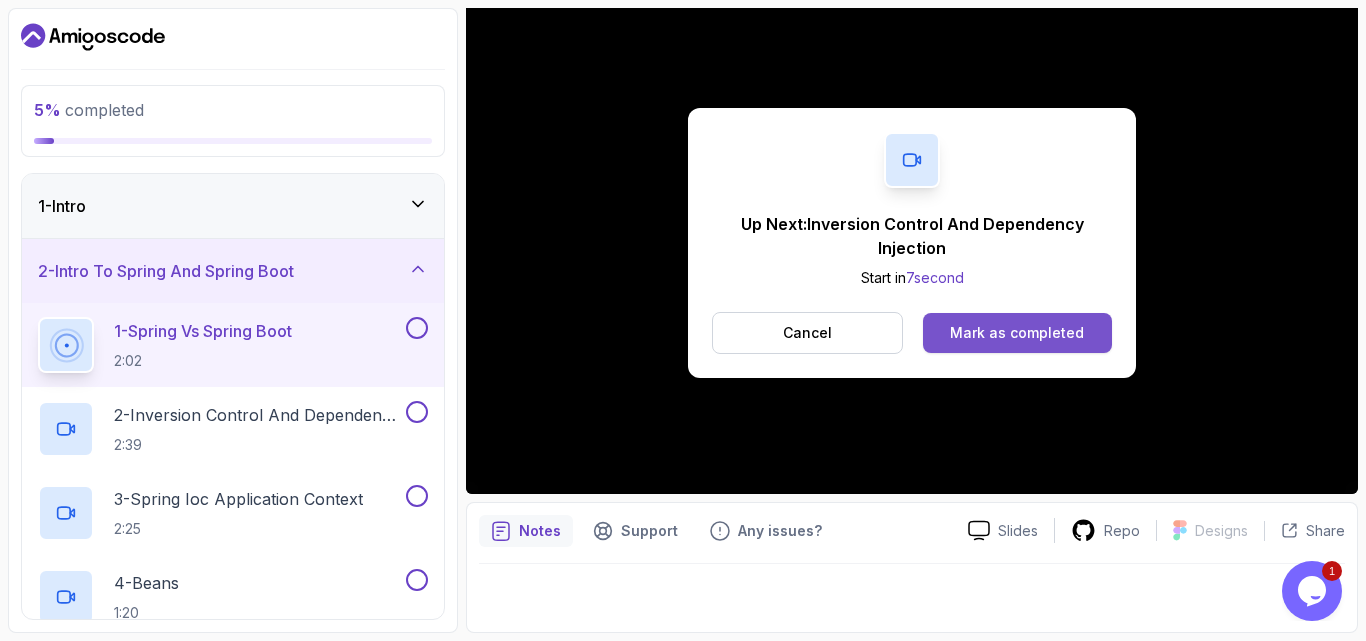 click on "Mark as completed" at bounding box center (1017, 333) 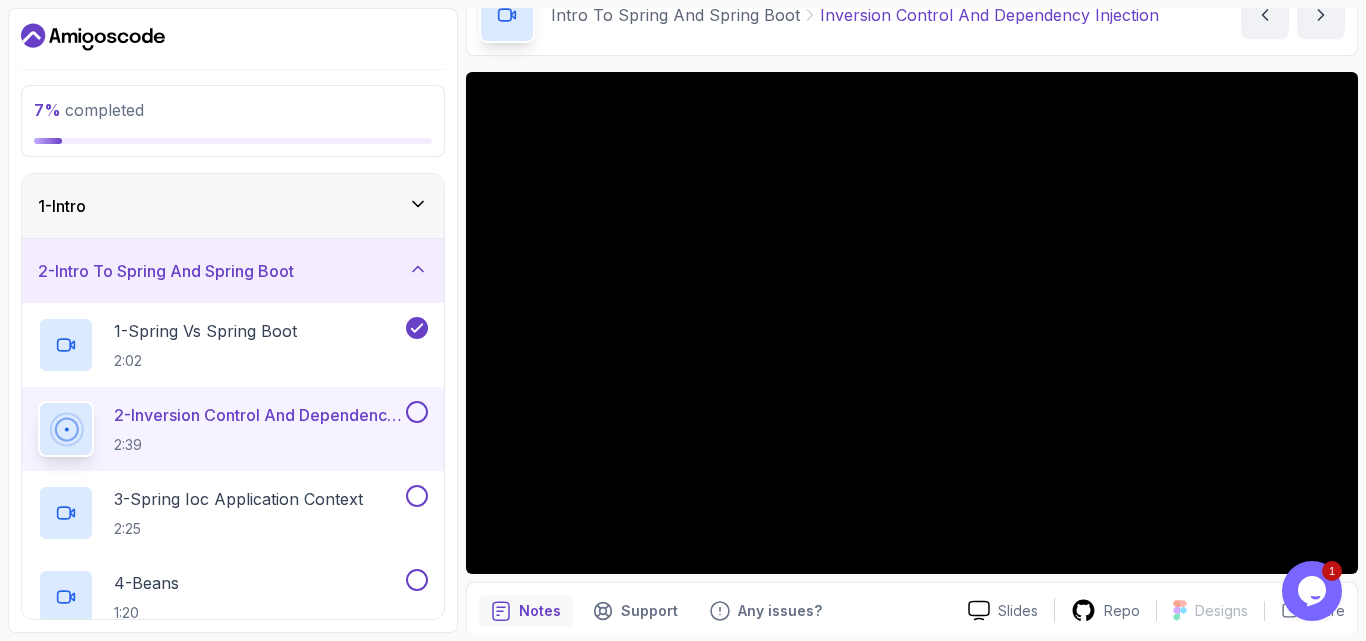 scroll, scrollTop: 146, scrollLeft: 0, axis: vertical 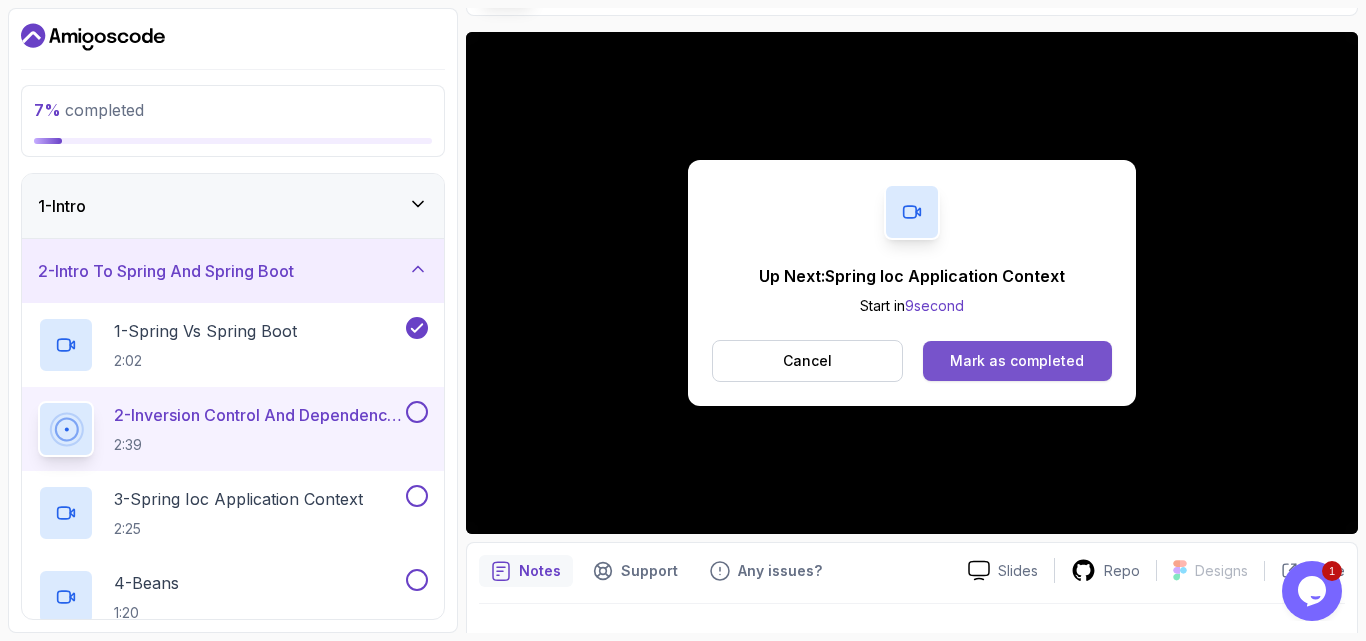 click on "Mark as completed" at bounding box center [1017, 361] 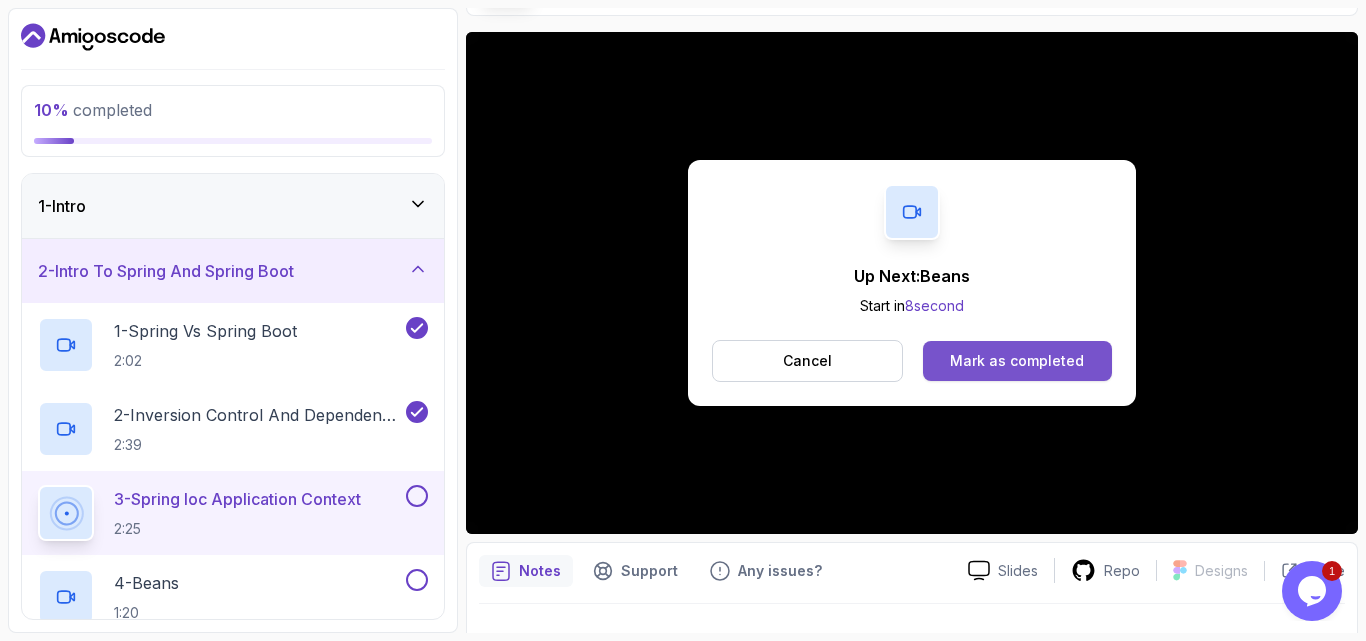 click on "Mark as completed" at bounding box center [1017, 361] 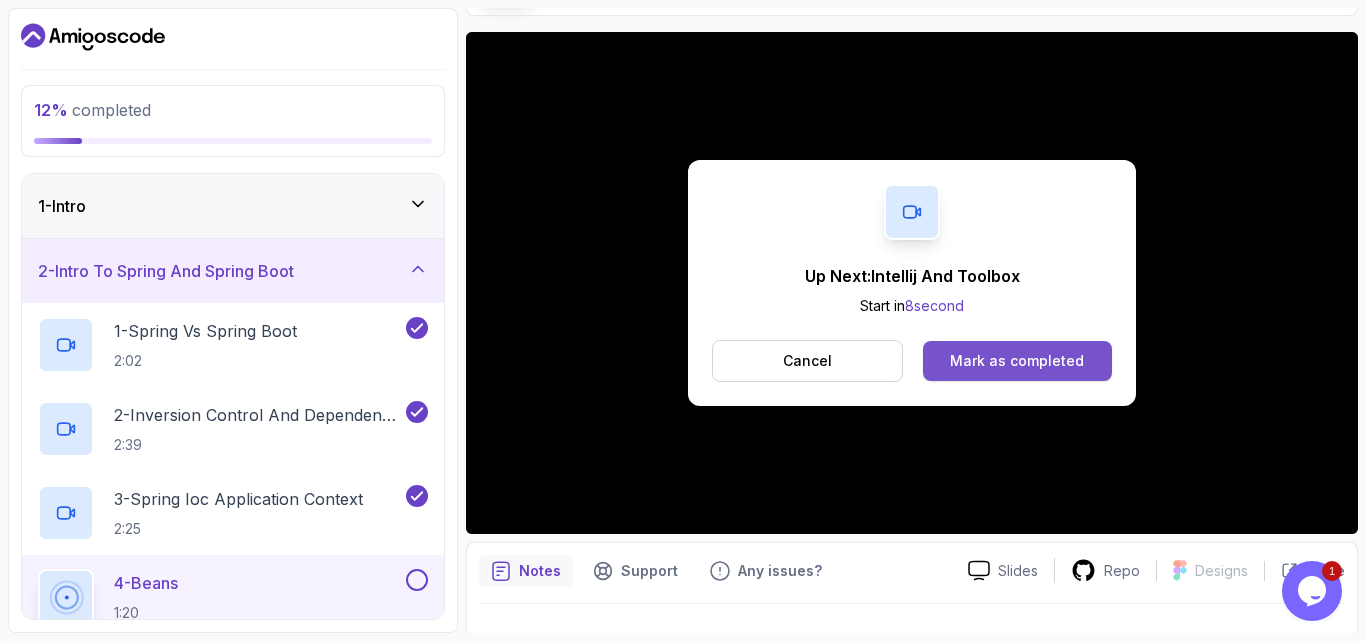 click on "Mark as completed" at bounding box center [1017, 361] 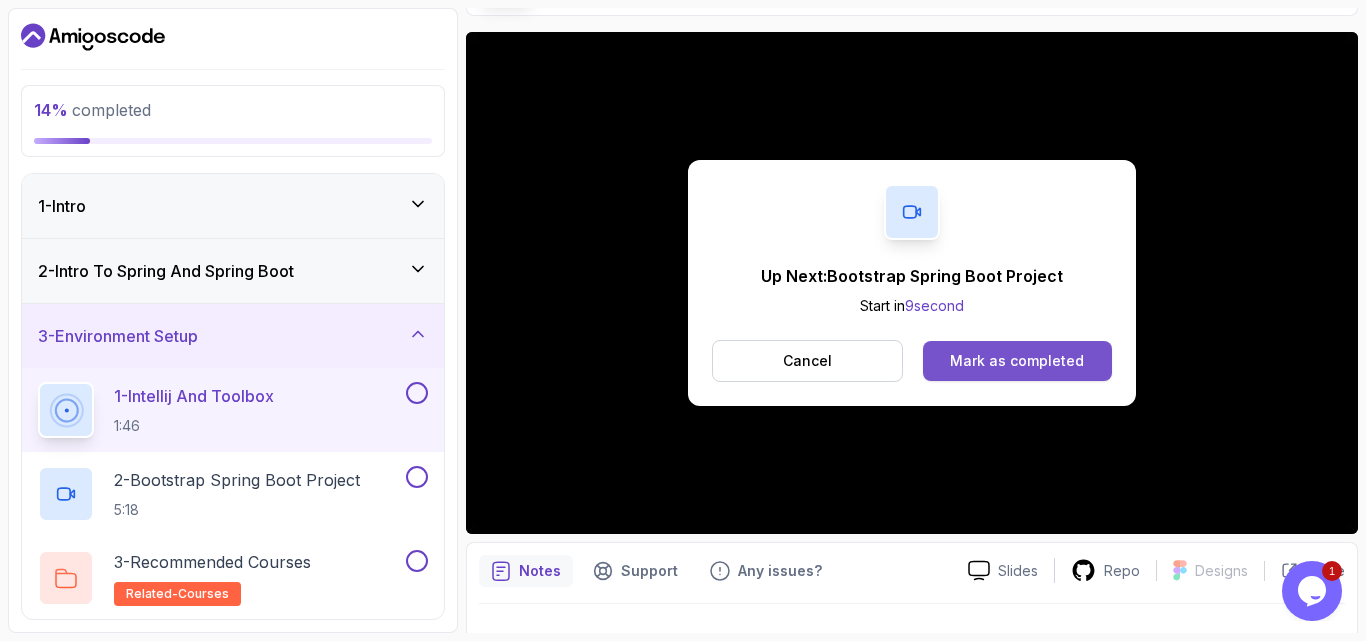 click on "Mark as completed" at bounding box center [1017, 361] 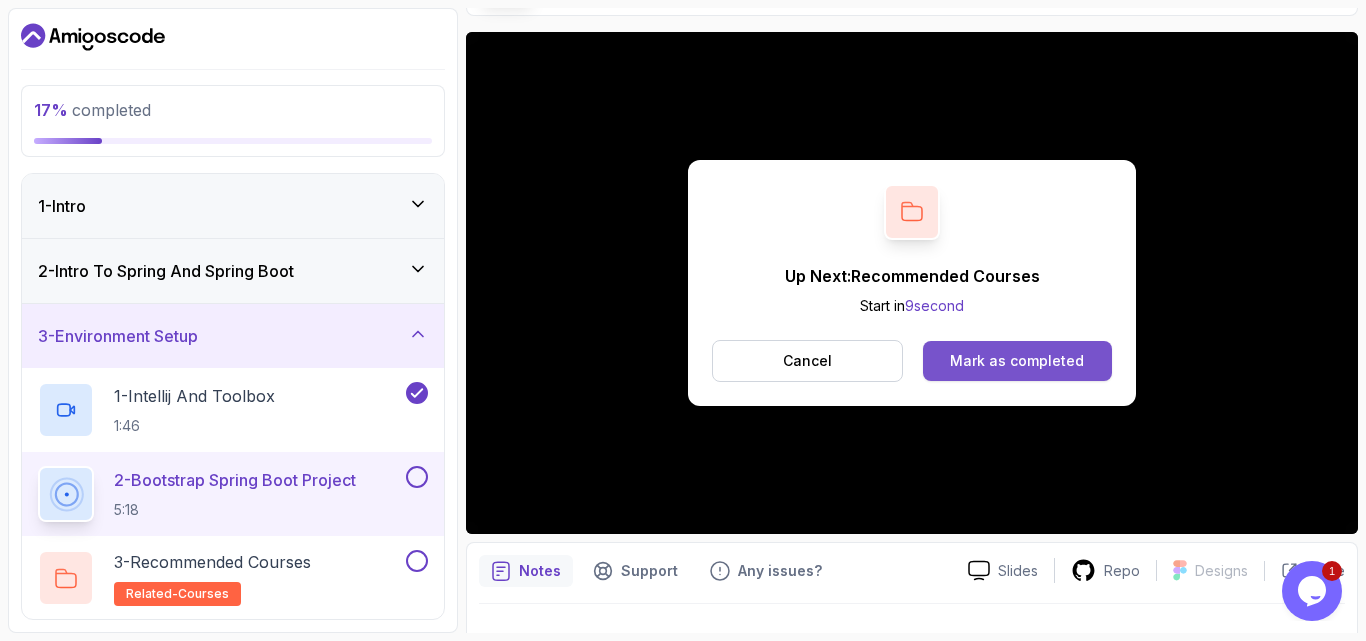 click on "Mark as completed" at bounding box center [1017, 361] 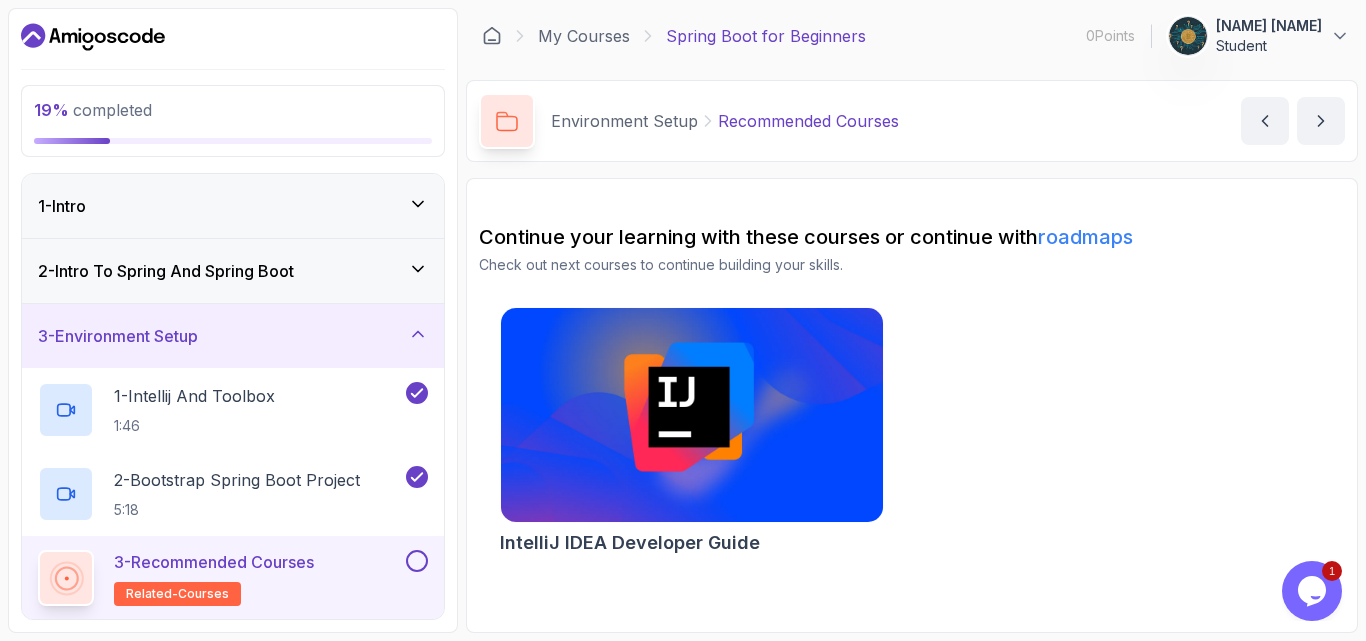 click on "IntelliJ IDEA Developer Guide" at bounding box center [912, 435] 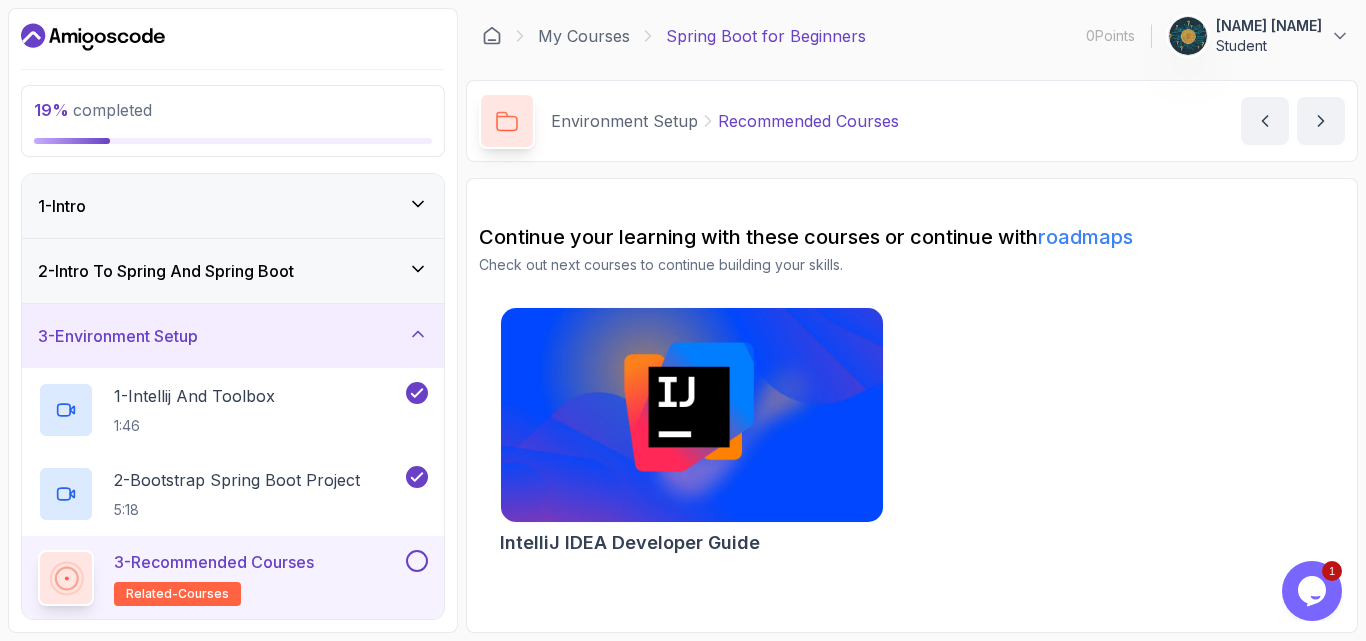 click at bounding box center [417, 561] 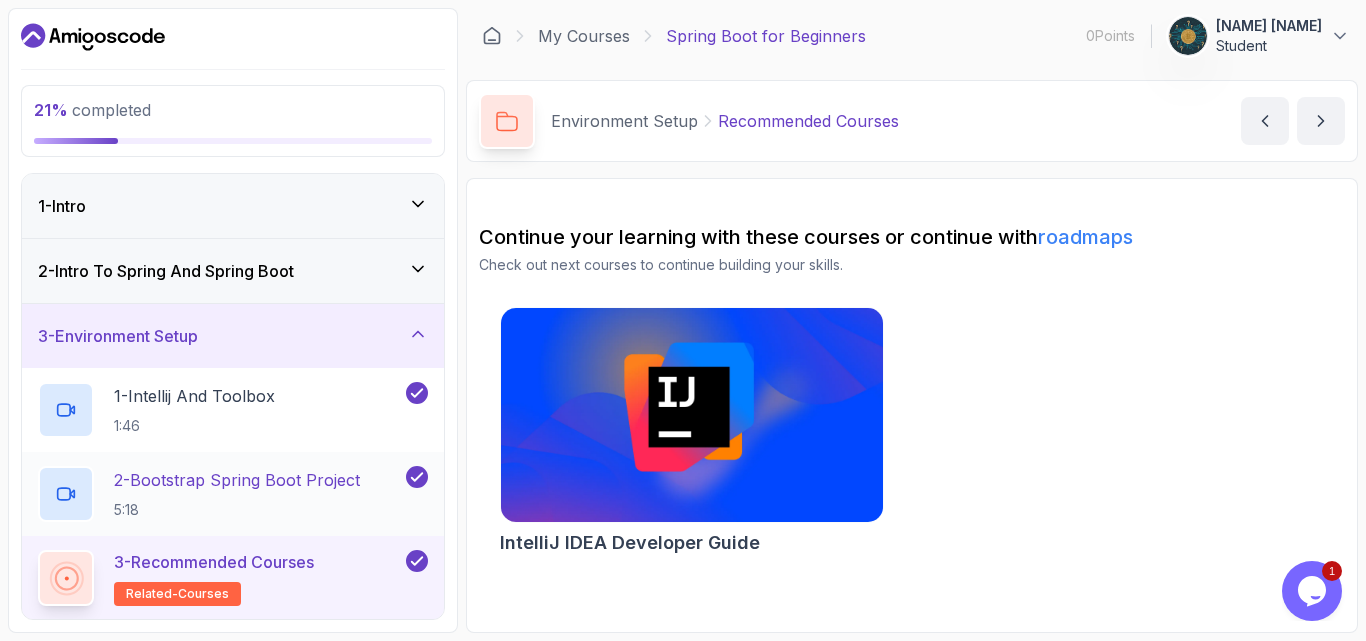 type 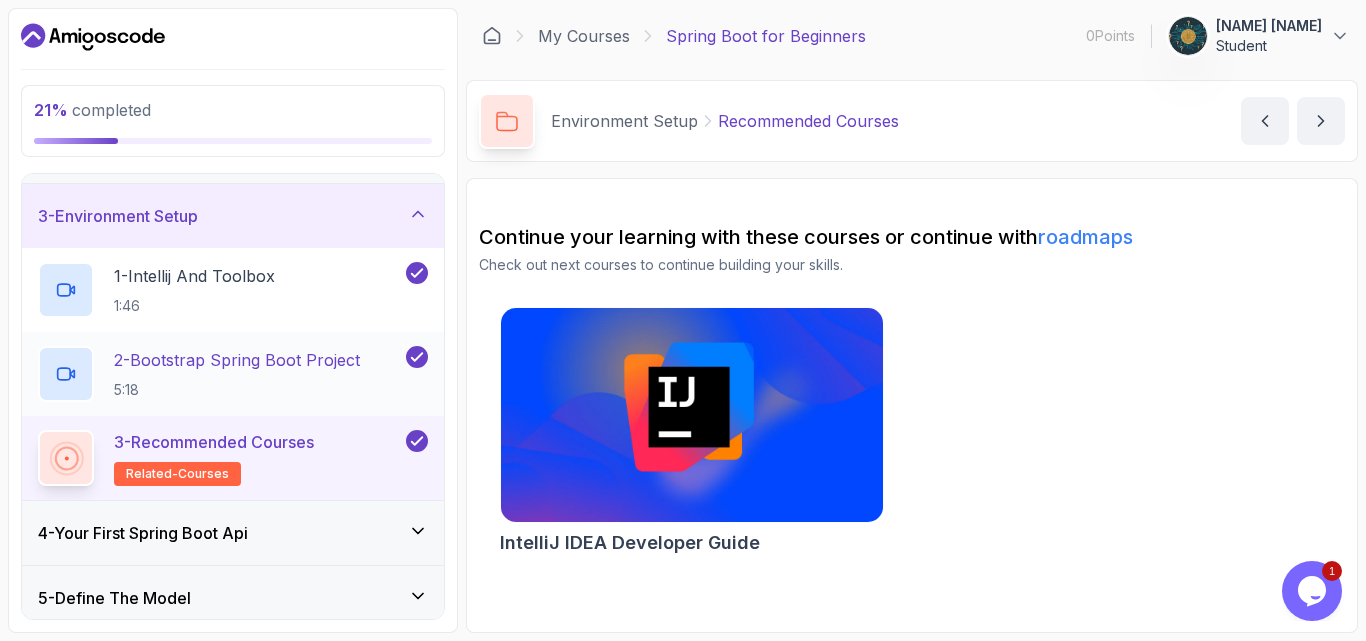scroll, scrollTop: 160, scrollLeft: 0, axis: vertical 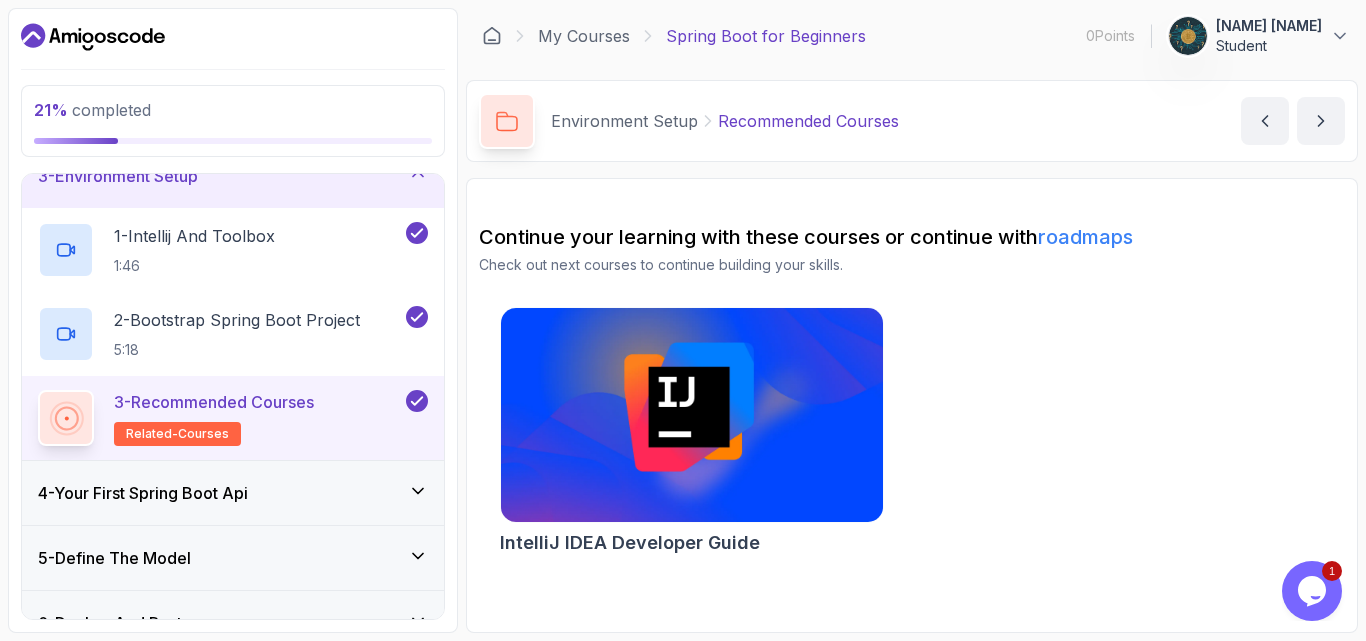 click on "4  -  Your First Spring Boot Api" at bounding box center [233, 493] 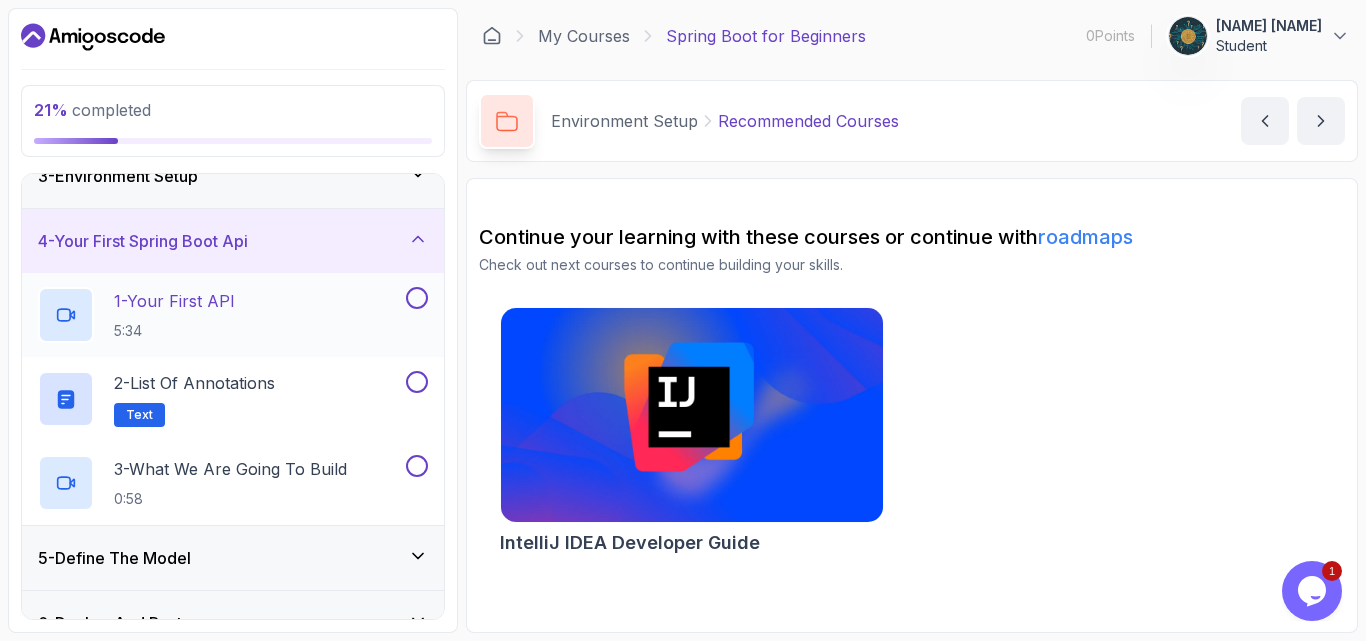click on "1  -  Your First API" at bounding box center [174, 301] 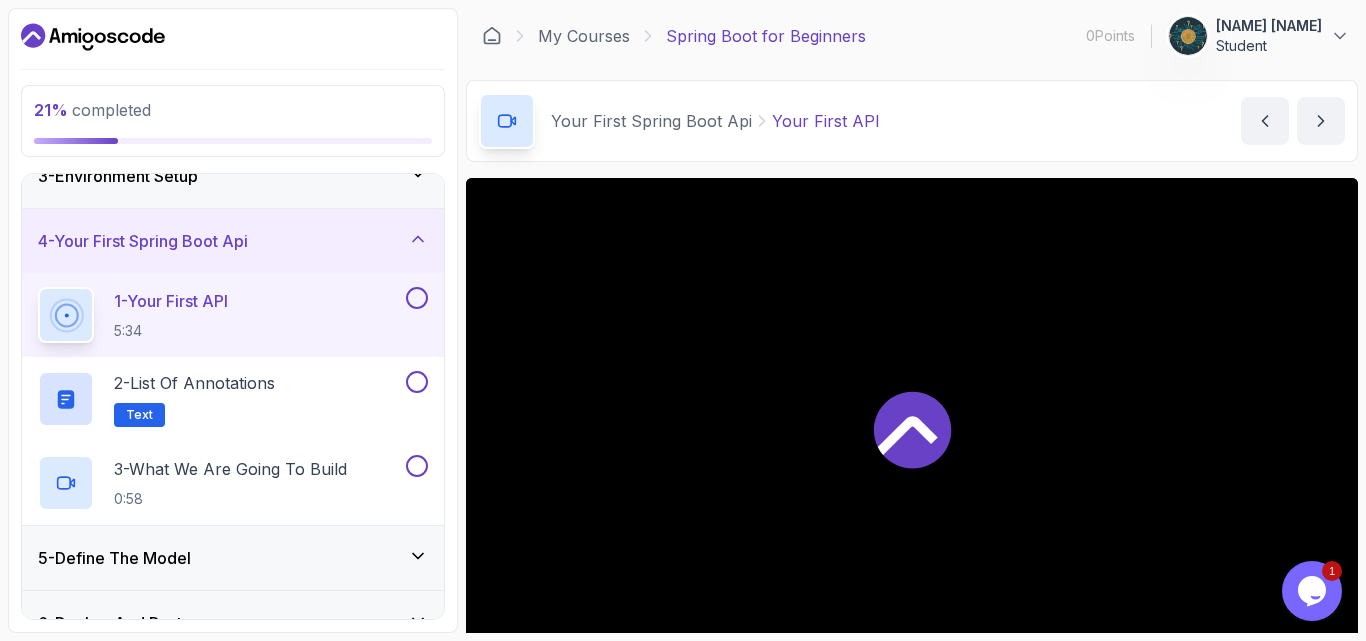 click on "Your First Spring Boot Api Your First API Your First API by [NAME]" at bounding box center (912, 121) 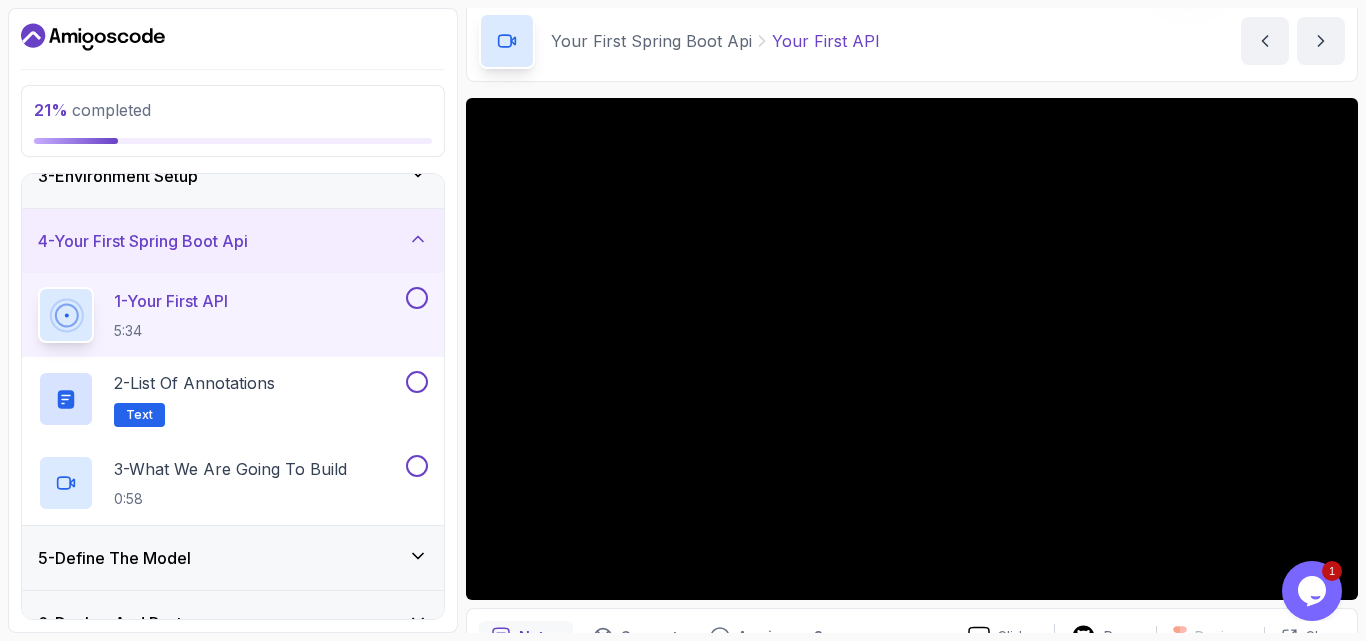 scroll, scrollTop: 120, scrollLeft: 0, axis: vertical 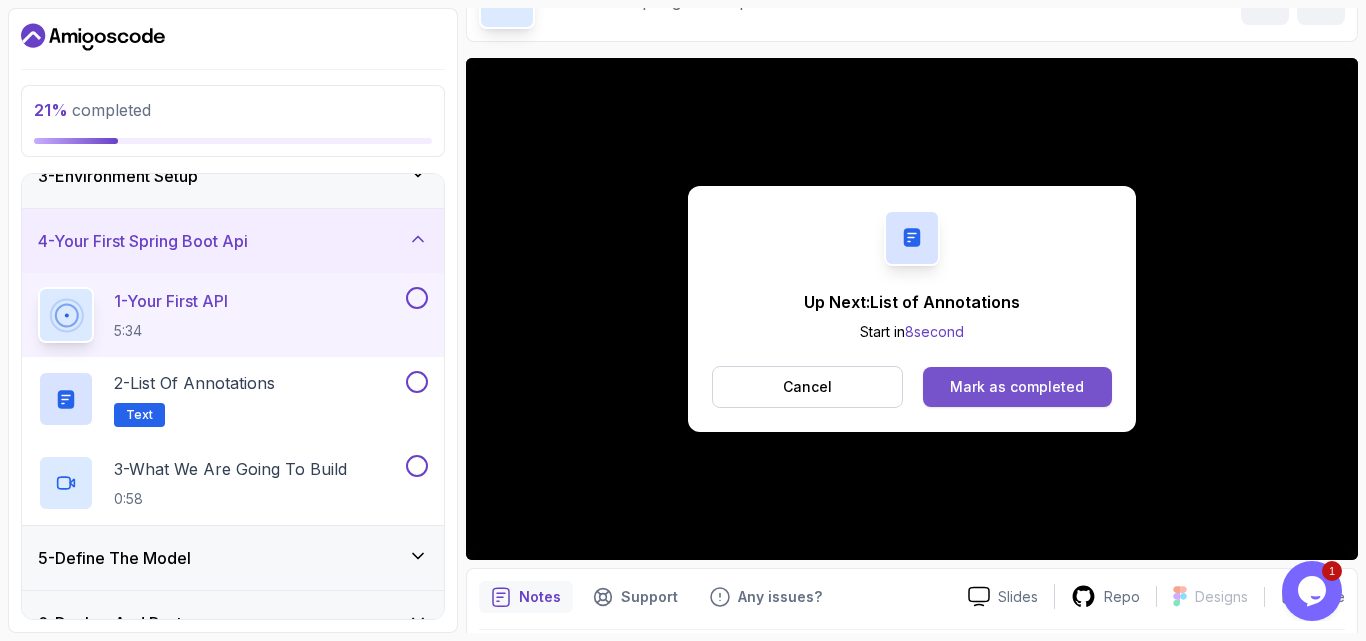 click on "Mark as completed" at bounding box center [1017, 387] 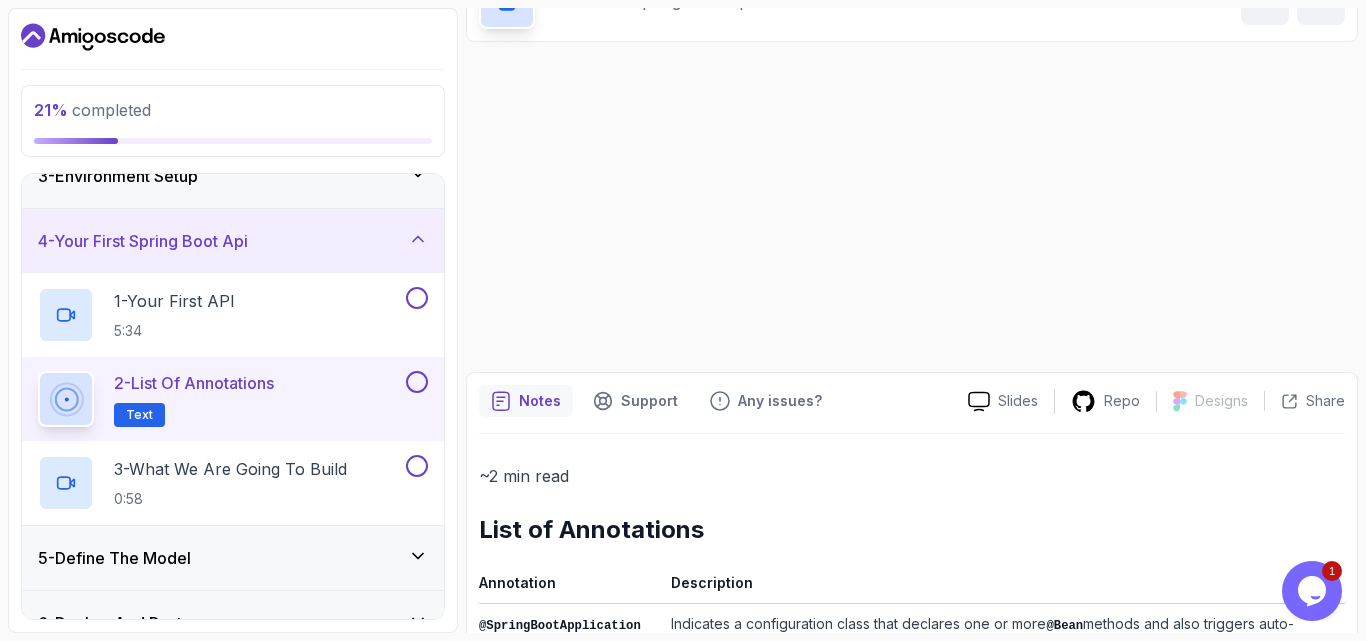 scroll, scrollTop: 118, scrollLeft: 0, axis: vertical 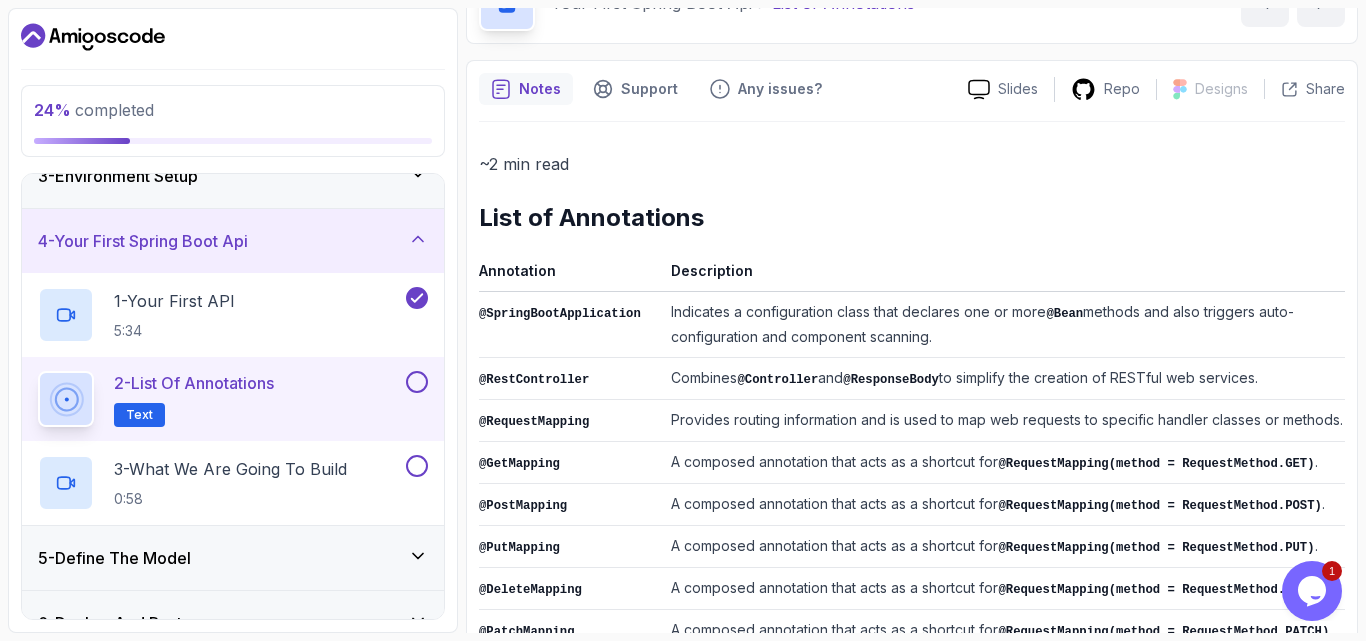 click on "List of Annotations" at bounding box center (912, 218) 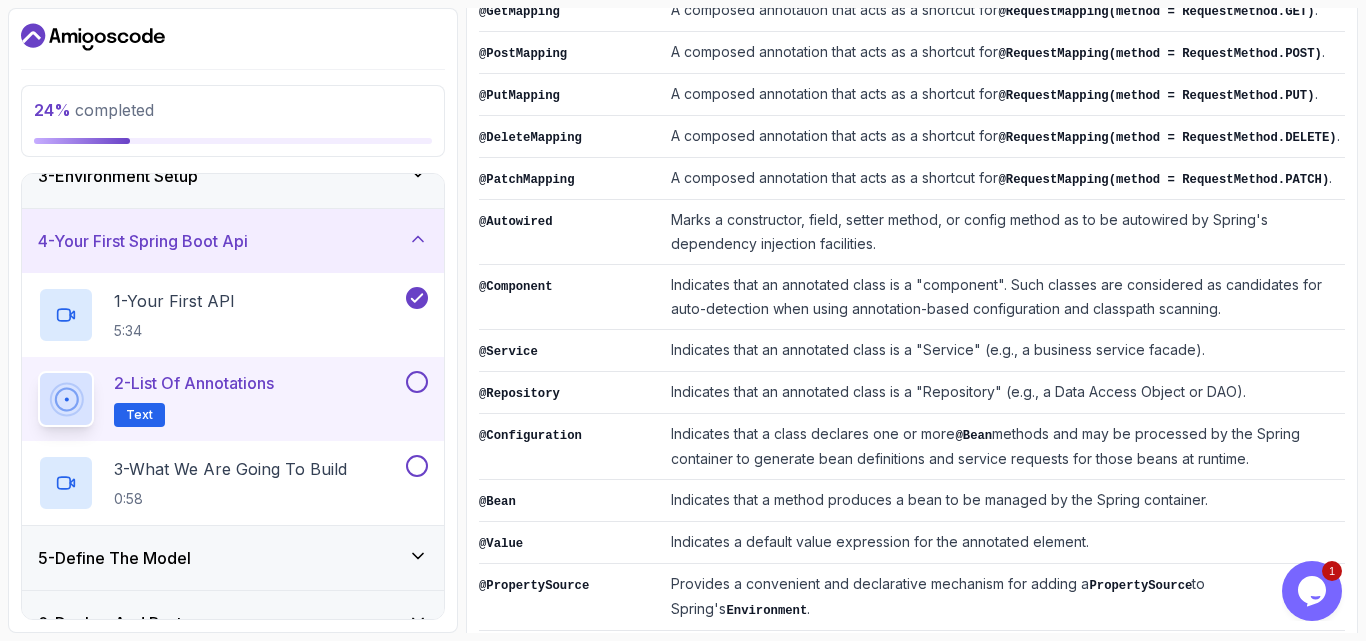 scroll, scrollTop: 610, scrollLeft: 0, axis: vertical 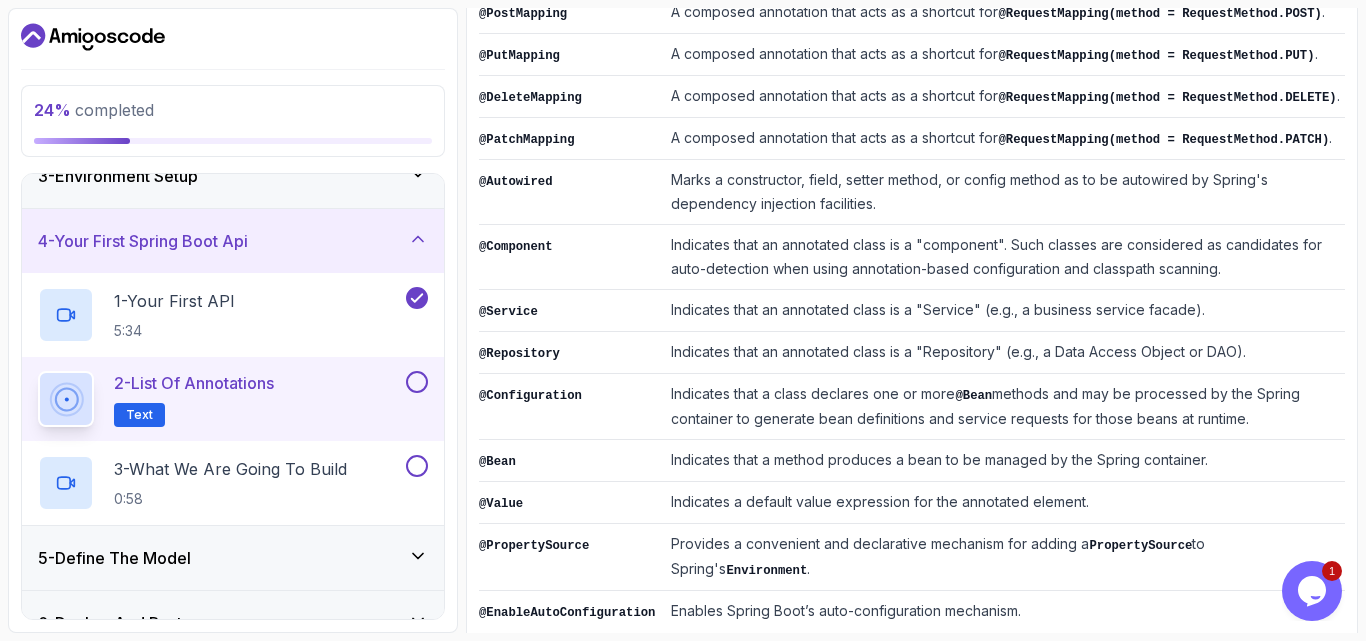 click at bounding box center [417, 382] 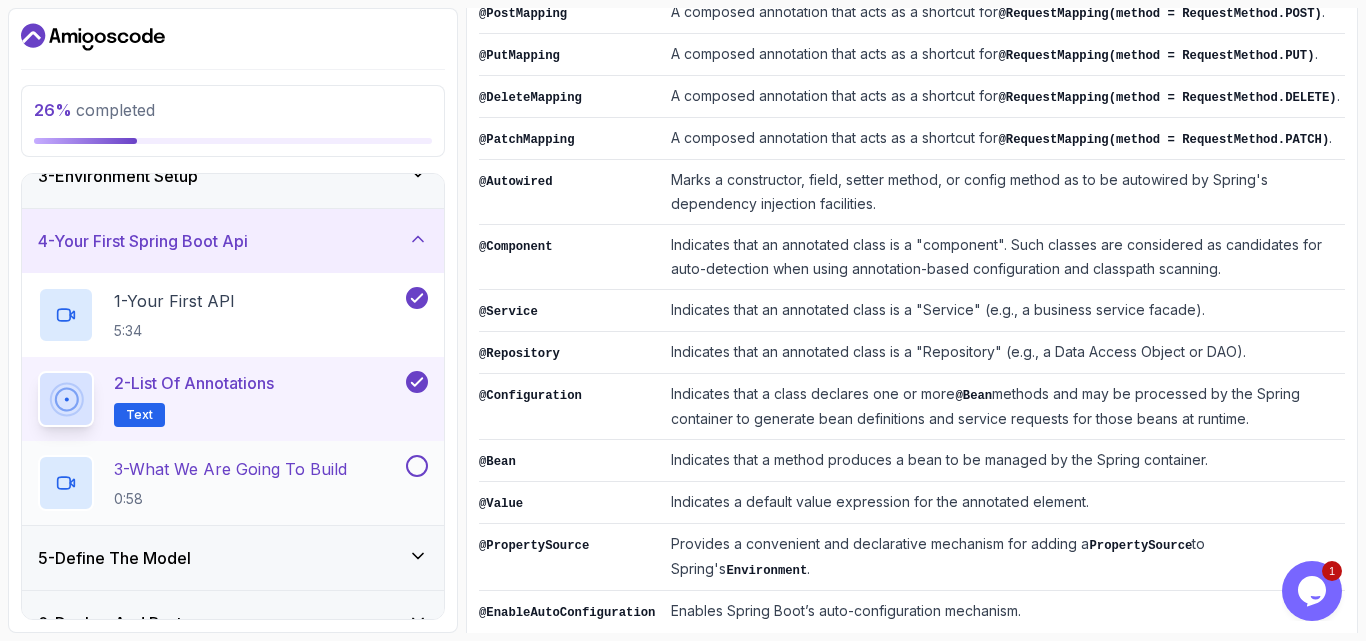 click on "3  -  What We Are Going To Build 0:58" at bounding box center [220, 483] 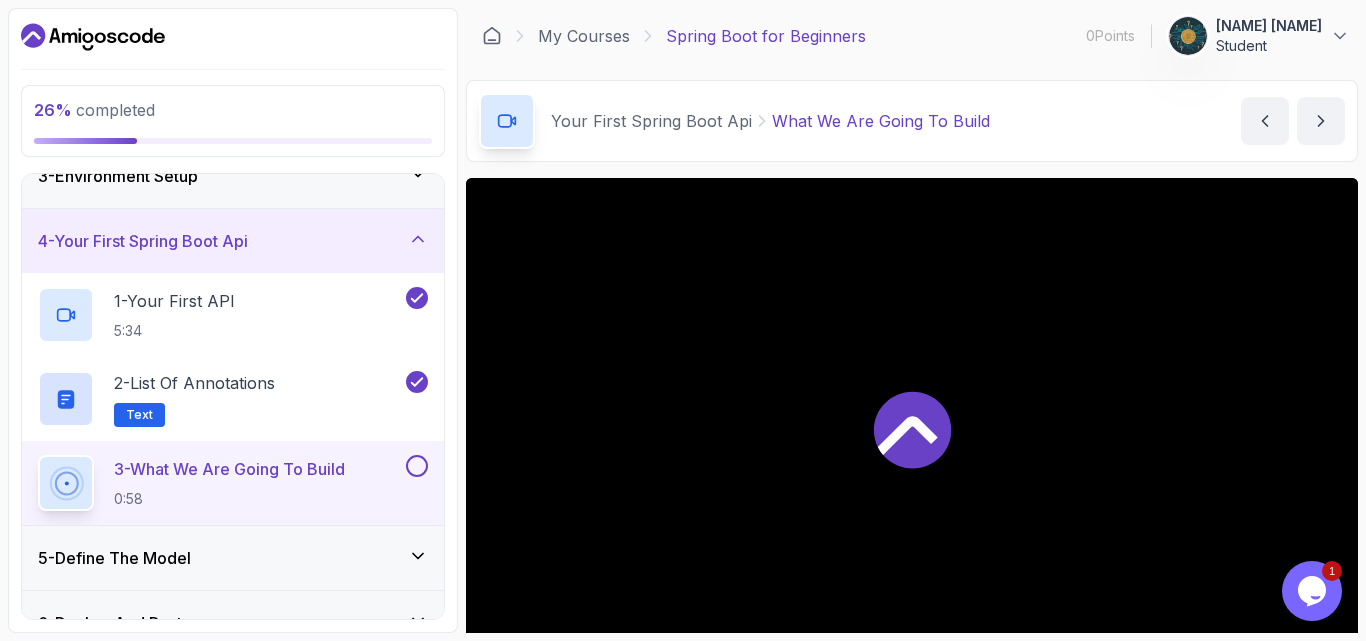 click on "Your First Spring Boot Api What We Are Going To Build What We Are Going To Build by [NAME]" at bounding box center [912, 121] 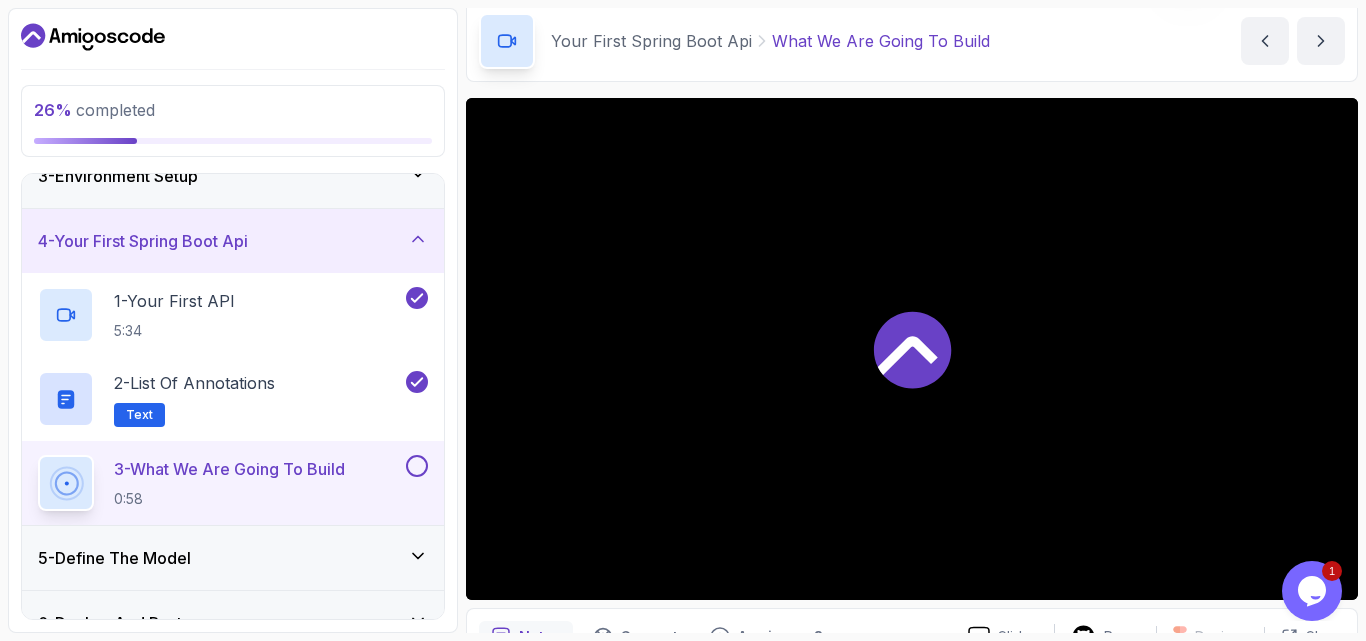 scroll, scrollTop: 120, scrollLeft: 0, axis: vertical 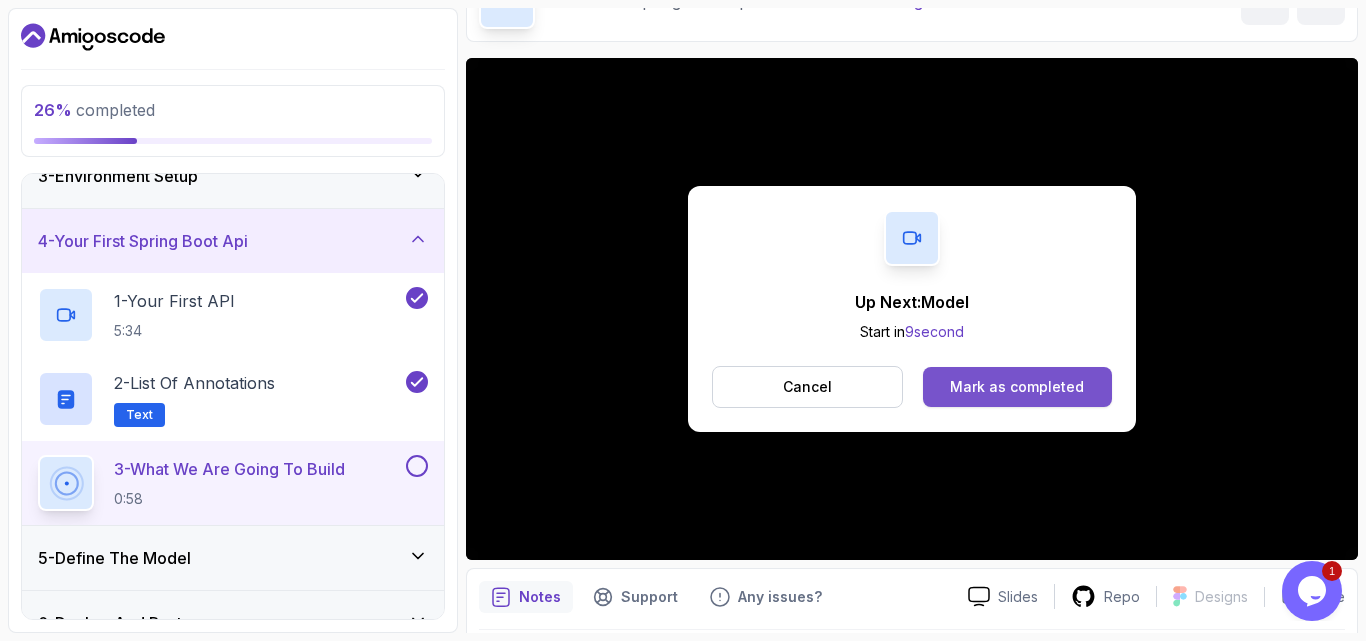 click on "Mark as completed" at bounding box center (1017, 387) 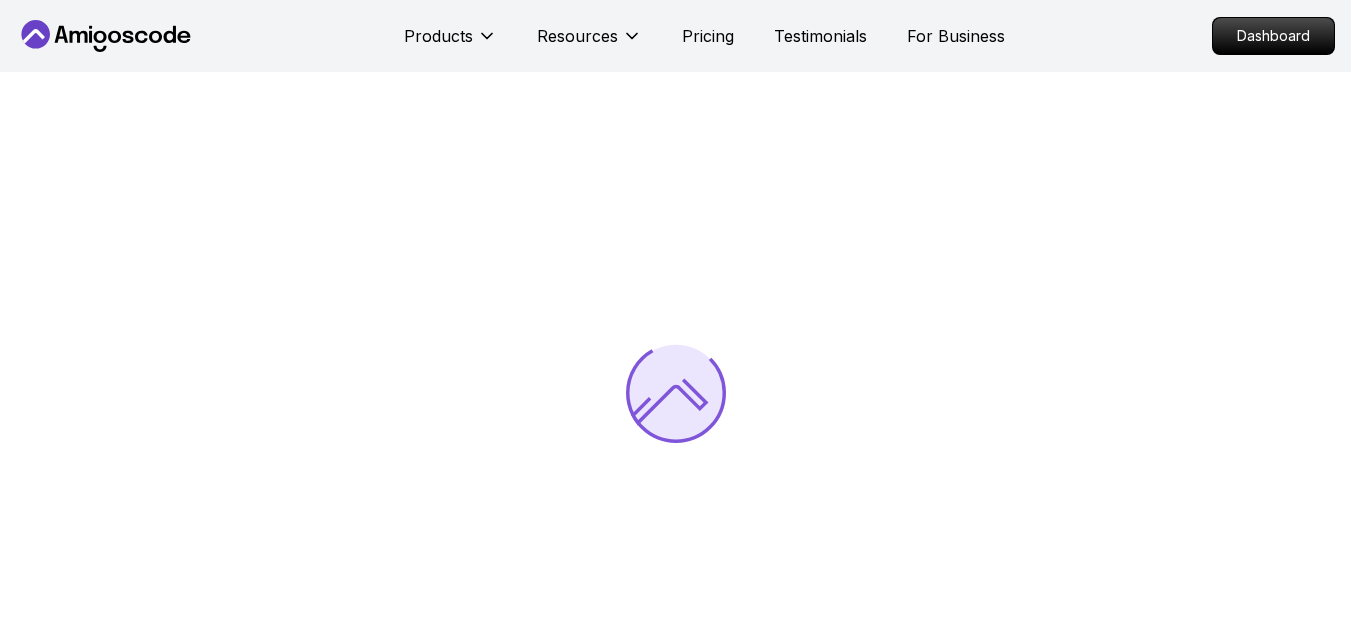 scroll, scrollTop: 0, scrollLeft: 0, axis: both 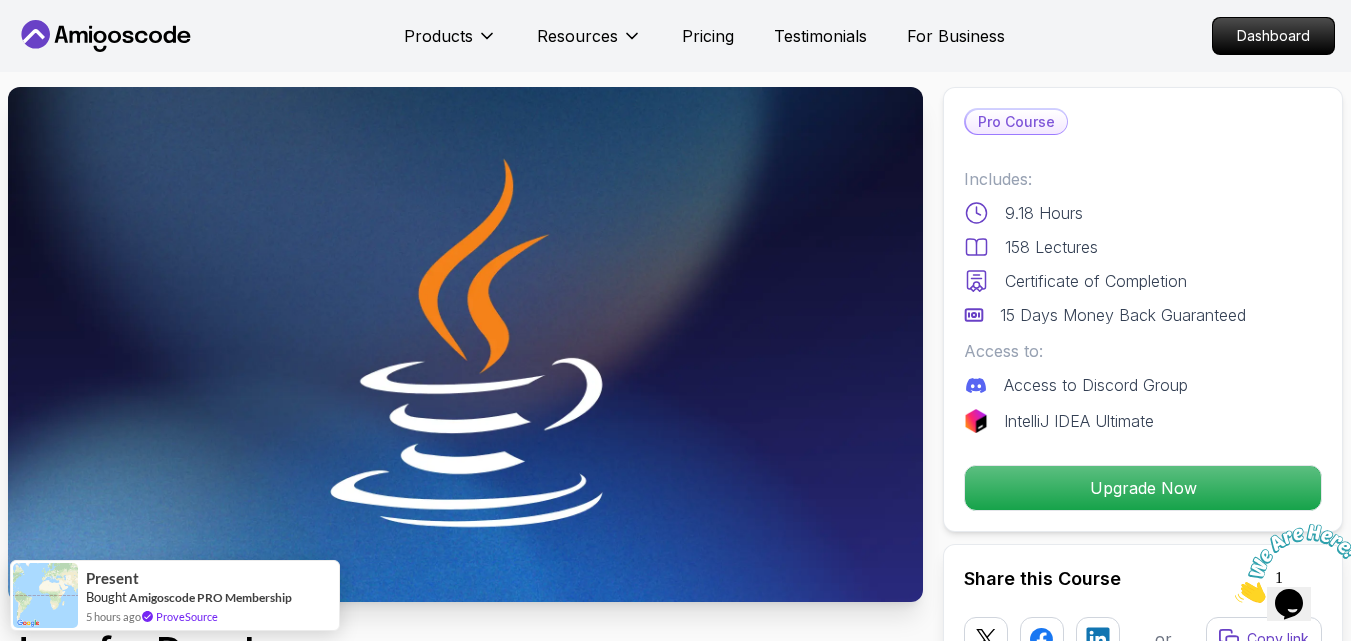 click on "Products Resources Pricing Testimonials For Business Dashboard Products Resources Pricing Testimonials For Business Dashboard Java for Developers Learn advanced Java concepts to build scalable and maintainable applications. Mama Samba Braima Djalo  /   Instructor Pro Course Includes: 9.18 Hours 158 Lectures Certificate of Completion 15 Days Money Back Guaranteed Access to: Access to Discord Group IntelliJ IDEA Ultimate Upgrade Now Share this Course or Copy link Got a Team of 5 or More? With one subscription, give your entire team access to all courses and features. Check our Business Plan Mama Samba Braima Djalo  /   Instructor What you will learn java intellij terminal bash Advanced Language Features - Understand access modifiers, the static keyword, and advanced method functionalities. Object-Oriented Programming - Dive into classes, objects, constructors, and concepts like `@Override` and `equals()`. Working with Files - Read, write, and manage files using modern Java techniques like try-with-resources." at bounding box center (675, 5012) 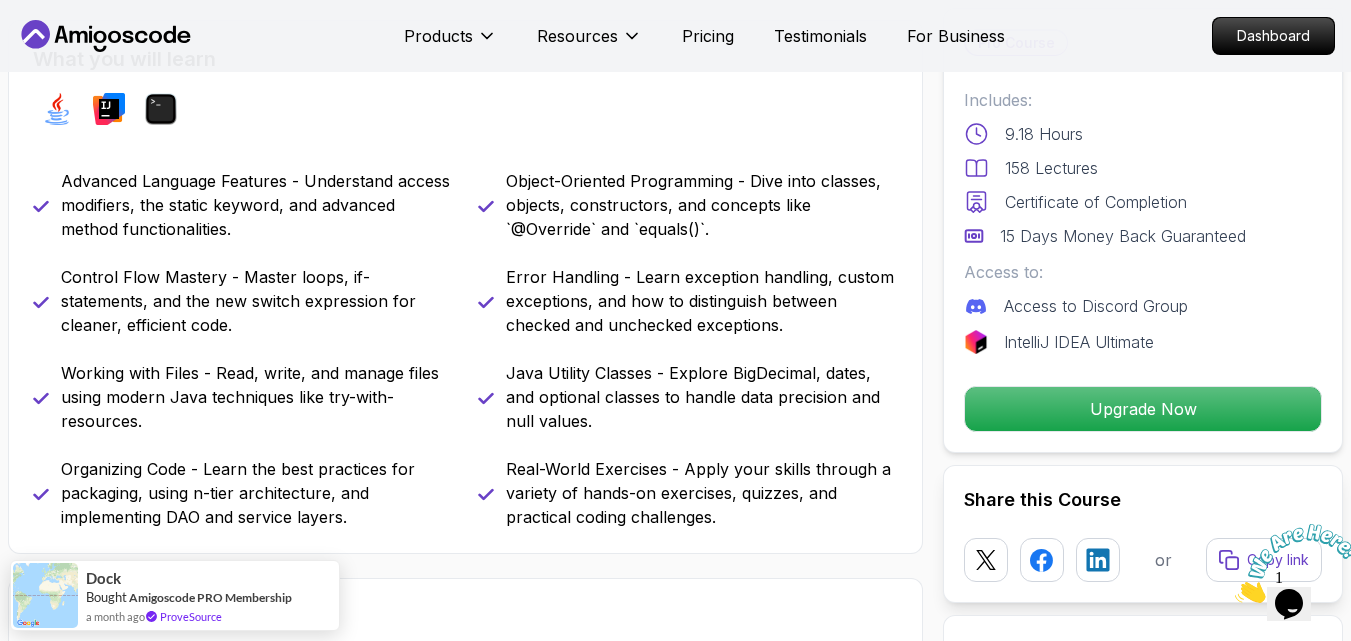 scroll, scrollTop: 833, scrollLeft: 0, axis: vertical 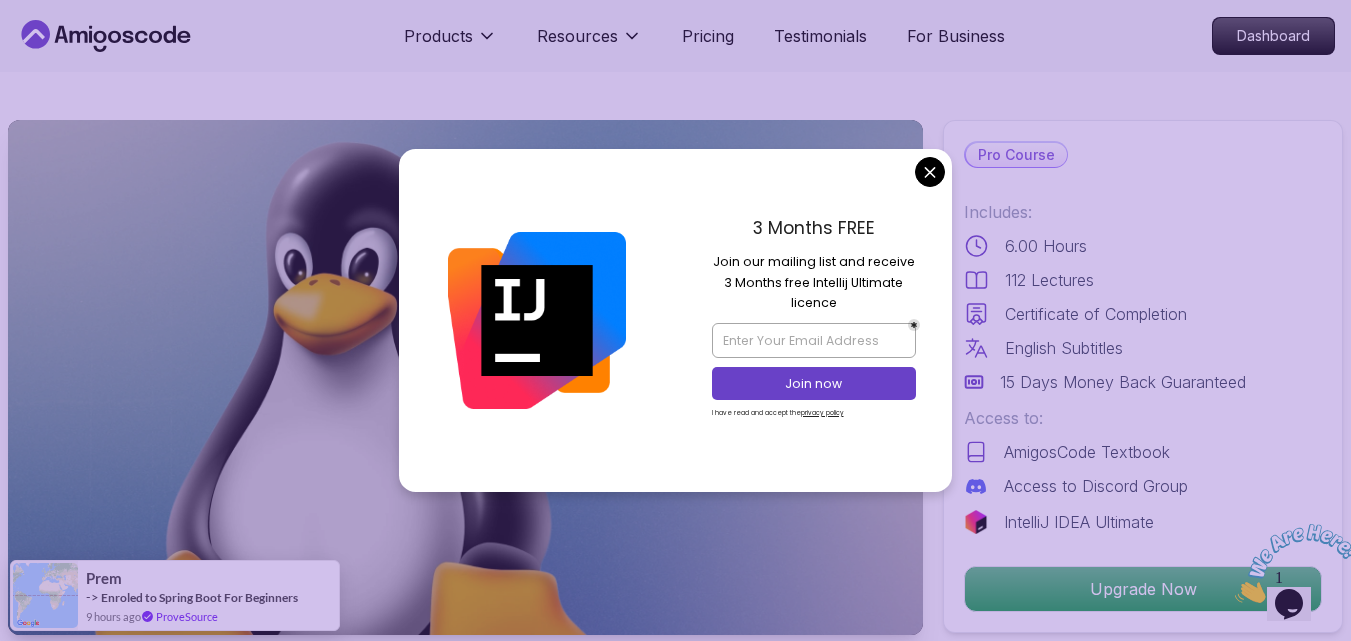 click on "Products Resources Pricing Testimonials For Business Dashboard Products Resources Pricing Testimonials For Business Dashboard Linux Fundamentals Learn the fundamentals of Linux and how to use the command line Mama Samba Braima Djalo  /   Instructor Pro Course Includes: 6.00 Hours 112 Lectures Certificate of Completion English Subtitles 15 Days Money Back Guaranteed Access to: AmigosCode Textbook Access to Discord Group IntelliJ IDEA Ultimate Upgrade Now Share this Course or Copy link Got a Team of 5 or More? With one subscription, give your entire team access to all courses and features. Check our Business Plan Mama Samba Braima Djalo  /   Instructor What you will learn linux ubuntu terminal bash Getting Started with Linux - An introduction to the Linux operating system and its history. Linux Installation (Mac, Windows, Linux) - Step-by-step guide to installing Linux on different platforms. Using Virtual Machines - Learn how to set up and use virtual machines for running Linux.
Hands-On Learning" at bounding box center (675, 4222) 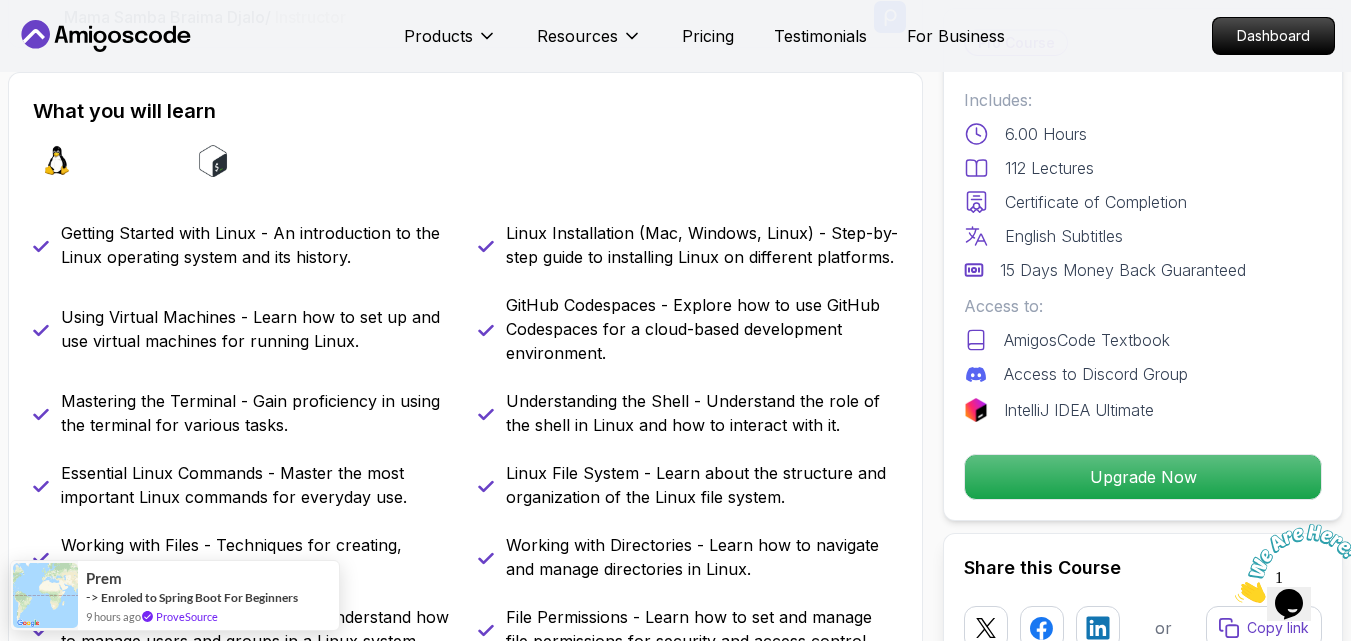 scroll, scrollTop: 793, scrollLeft: 0, axis: vertical 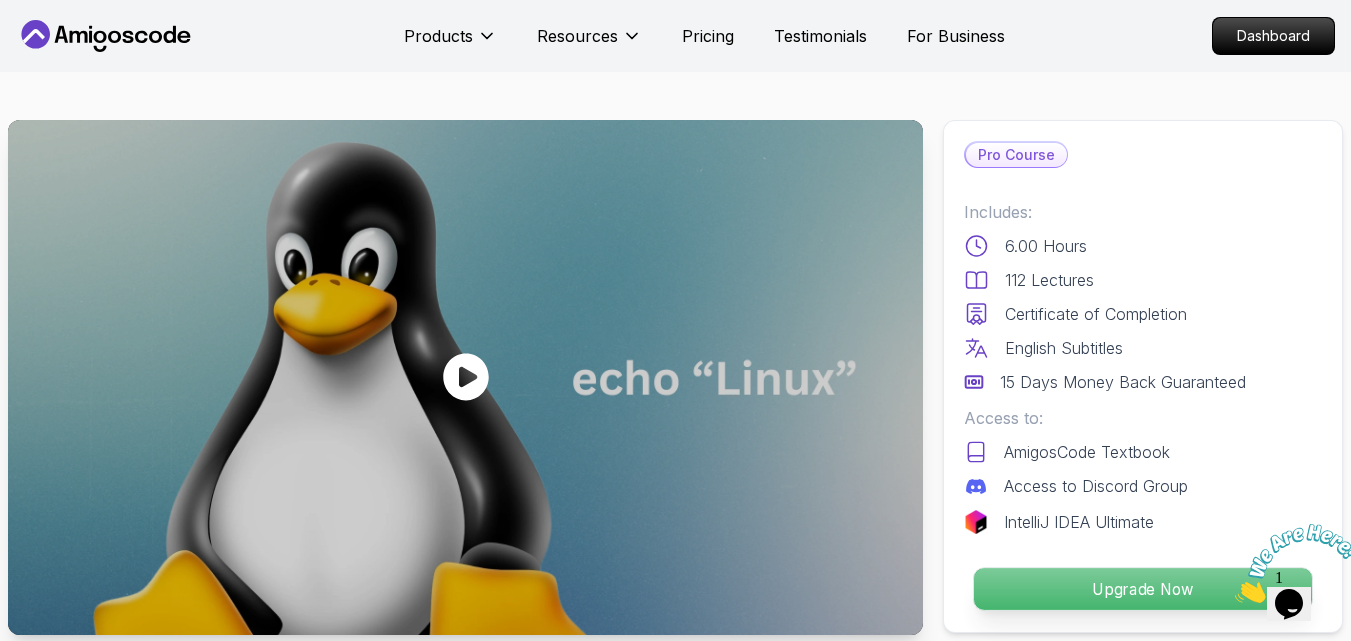 click on "Upgrade Now" at bounding box center (1143, 589) 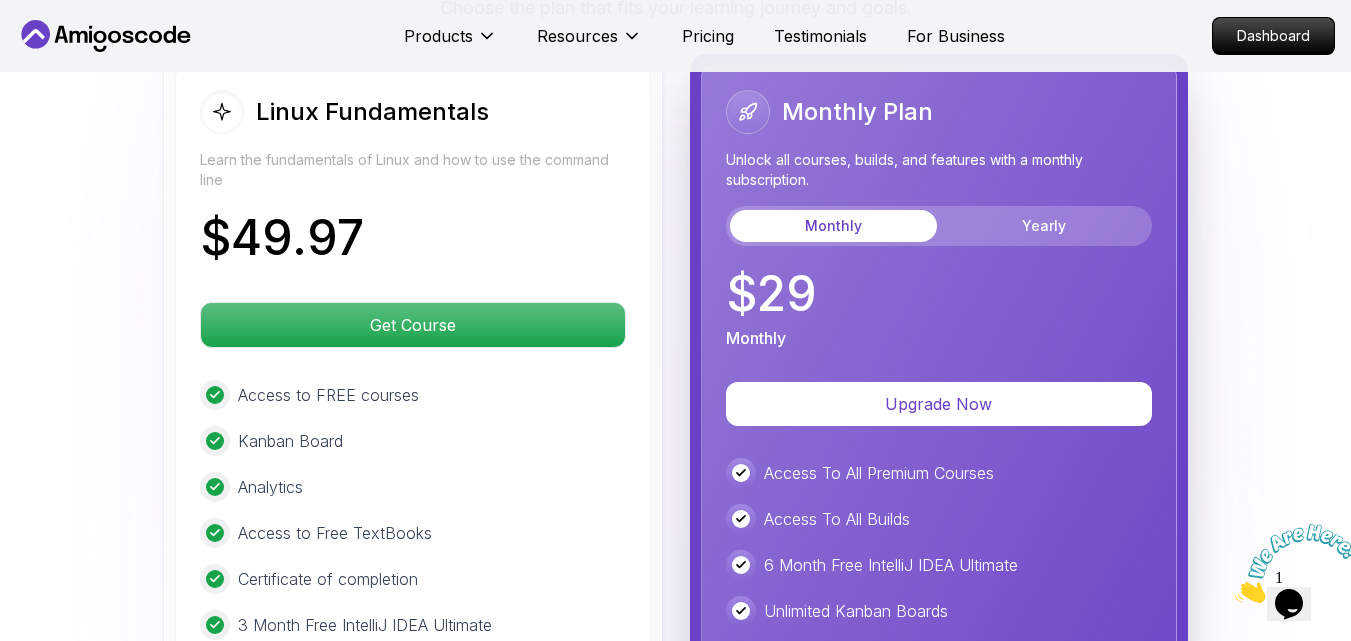scroll, scrollTop: 4535, scrollLeft: 0, axis: vertical 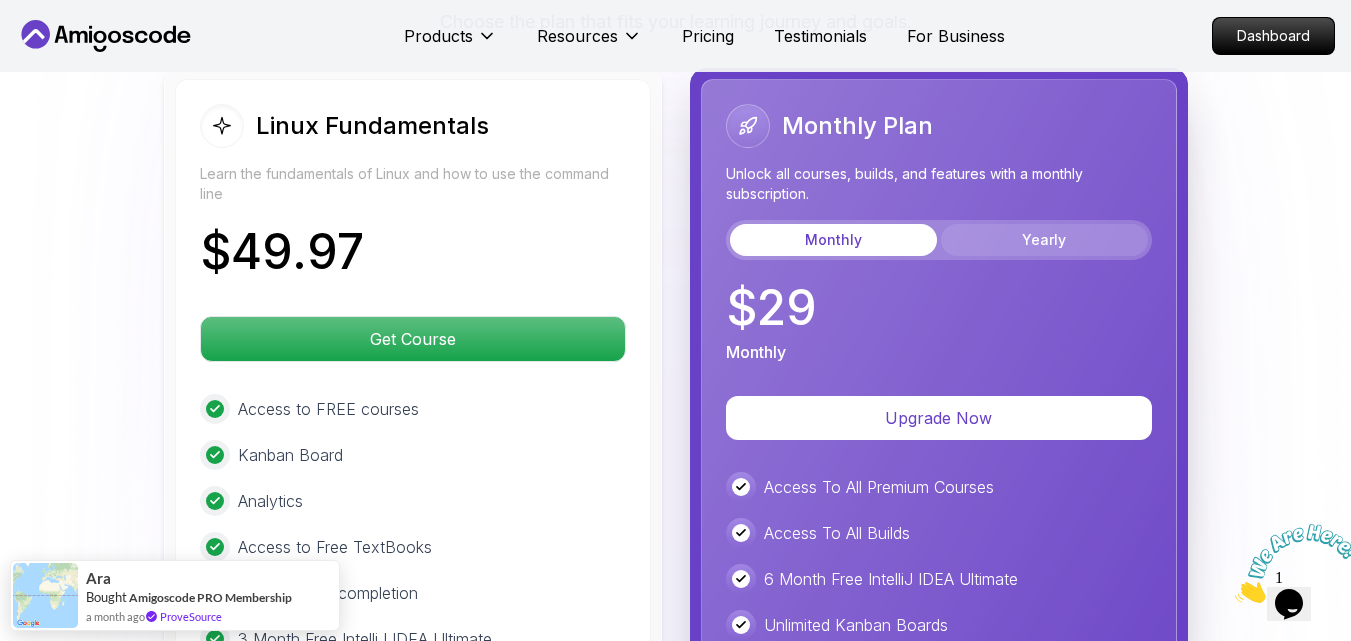 click on "Yearly" at bounding box center (1044, 240) 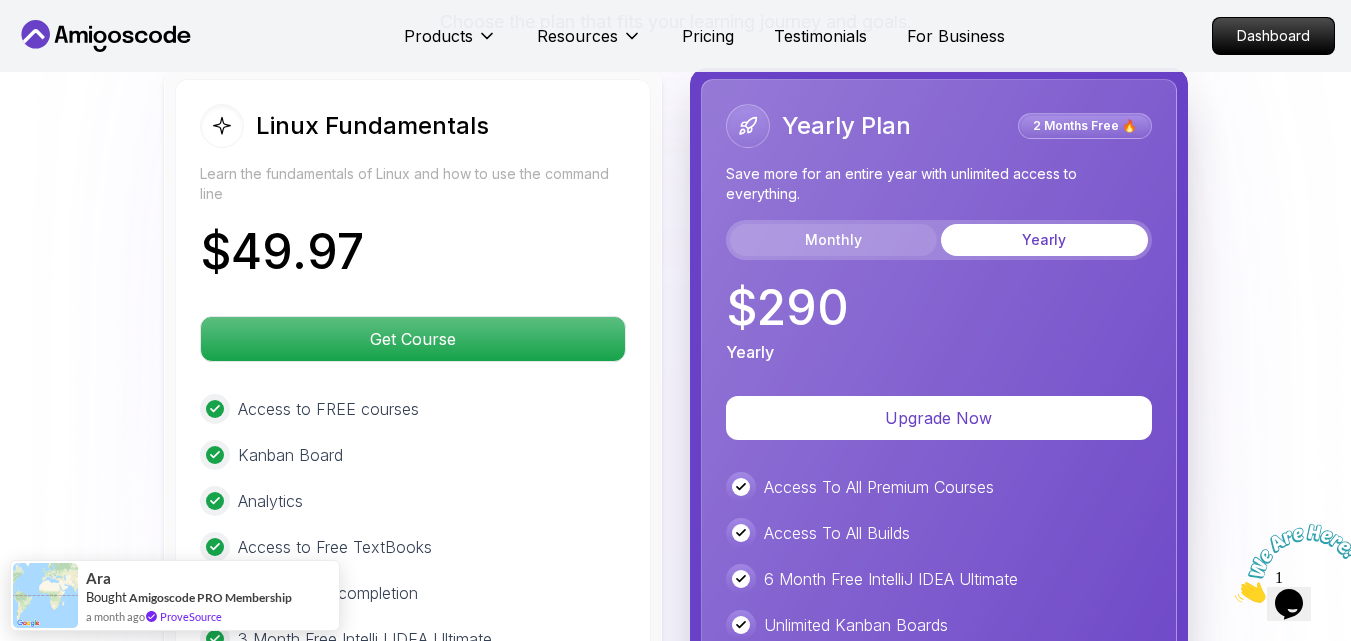 click on "Monthly" at bounding box center (833, 240) 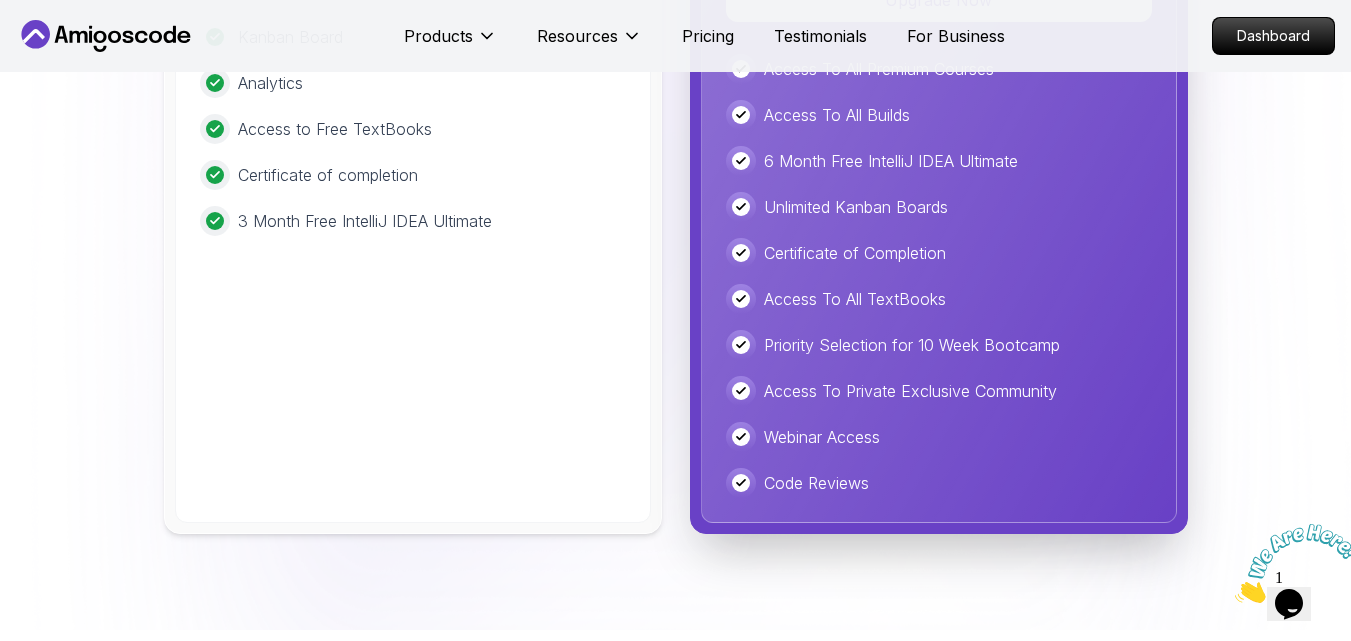 scroll, scrollTop: 4841, scrollLeft: 0, axis: vertical 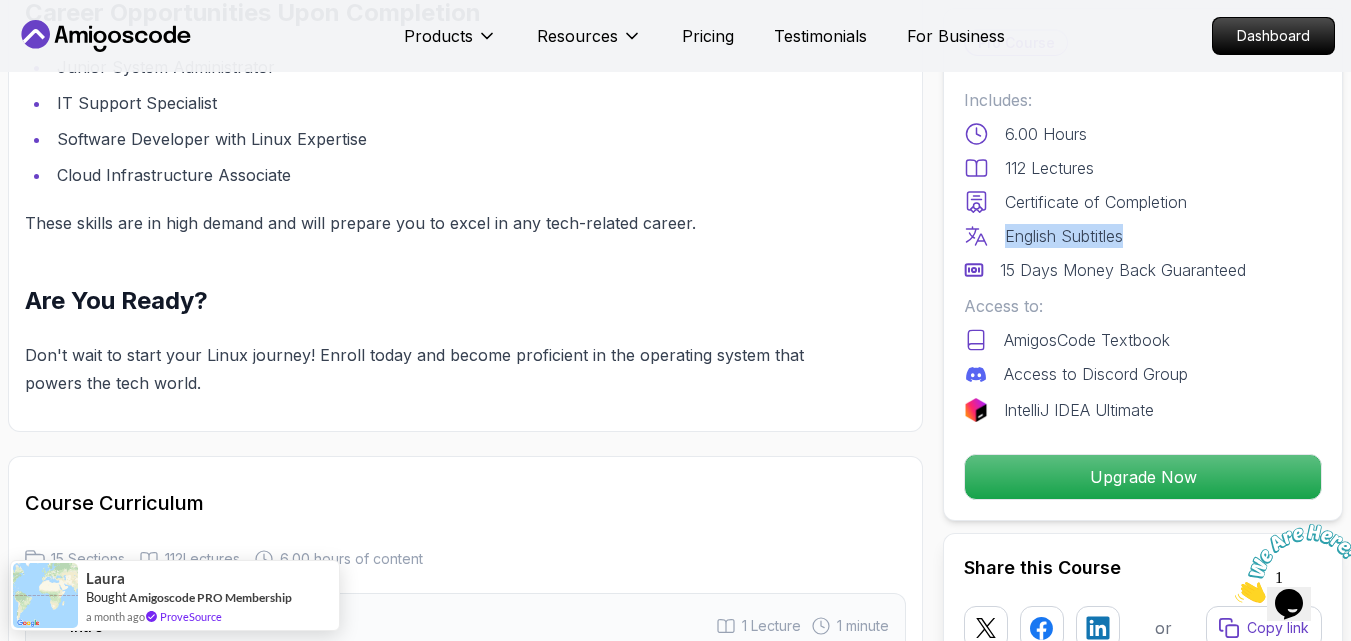 drag, startPoint x: 1327, startPoint y: 203, endPoint x: 1330, endPoint y: 219, distance: 16.27882 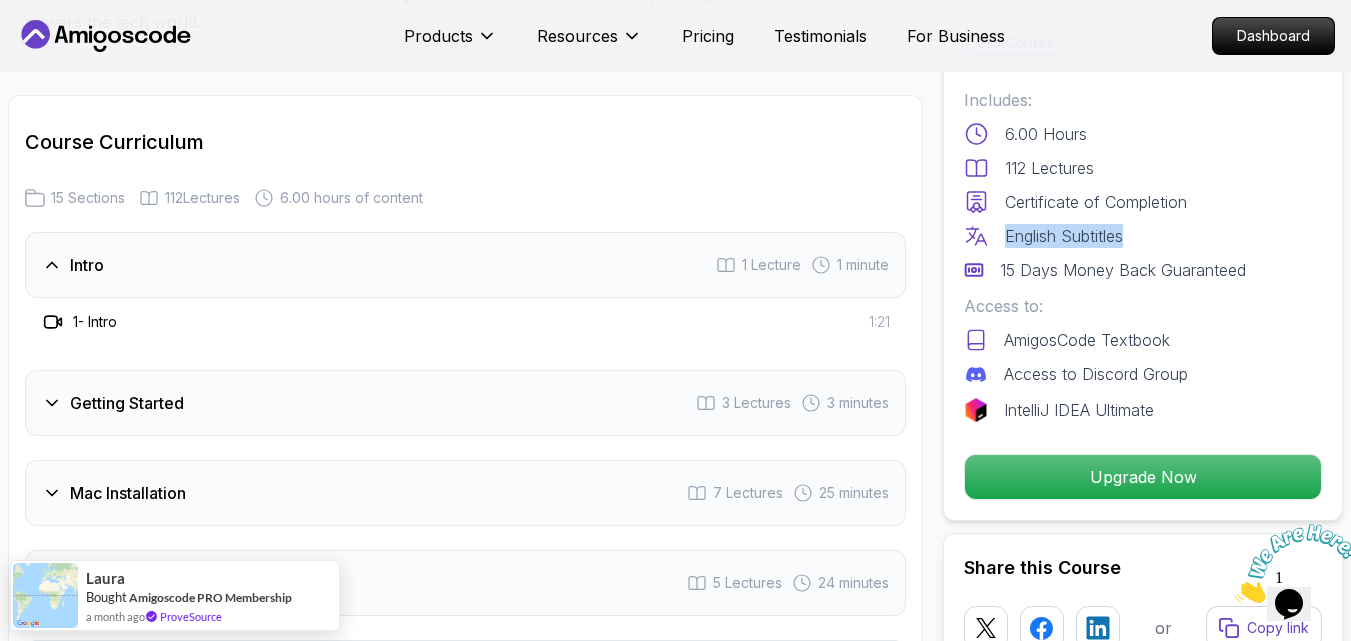 scroll, scrollTop: 2574, scrollLeft: 0, axis: vertical 